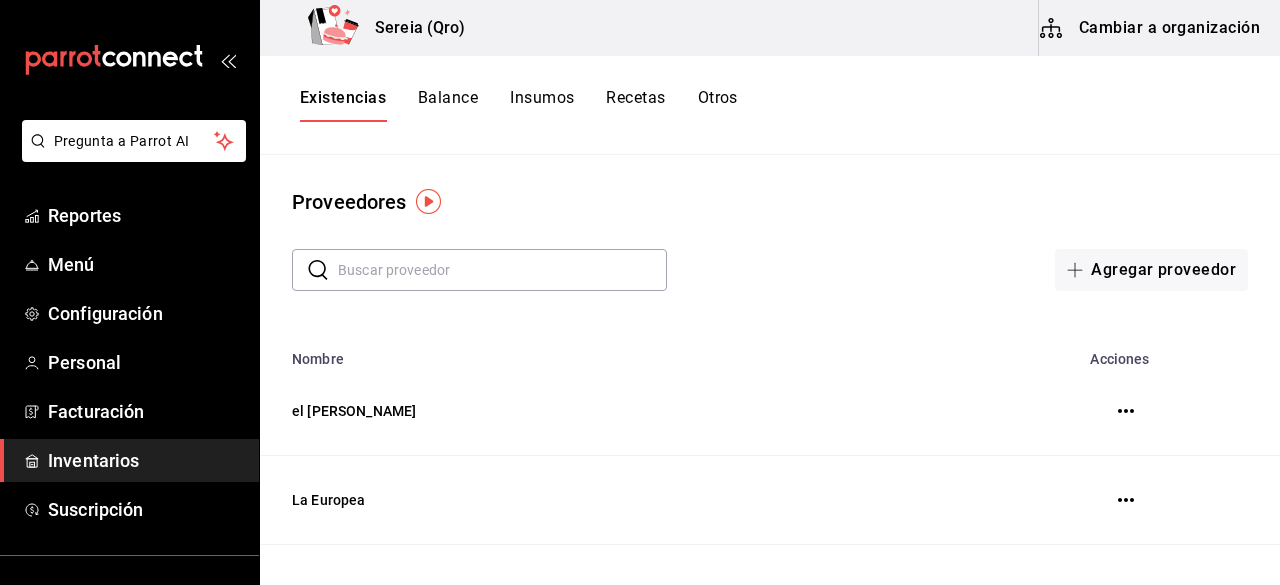scroll, scrollTop: 0, scrollLeft: 0, axis: both 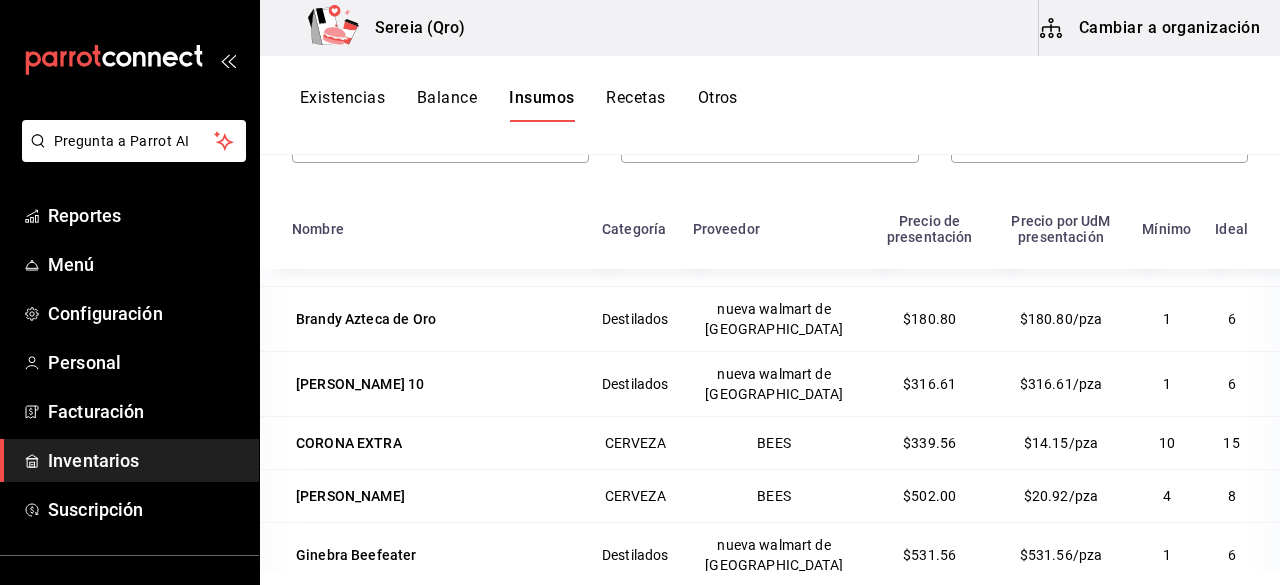 click on "$316.61/pza" at bounding box center [1061, 384] 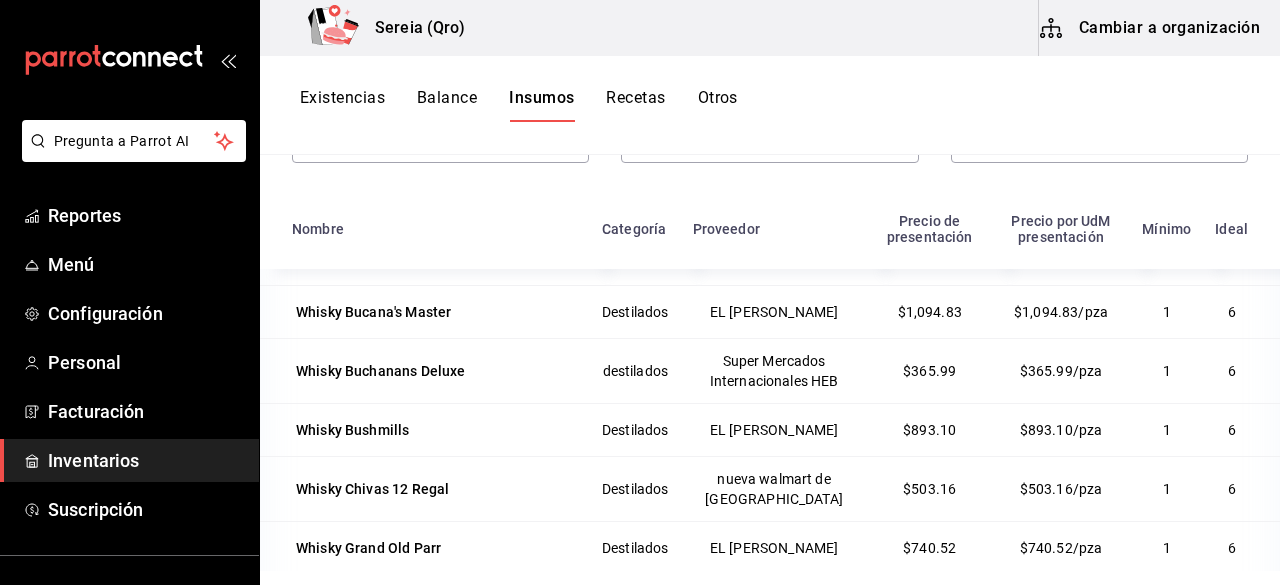 scroll, scrollTop: 3994, scrollLeft: 0, axis: vertical 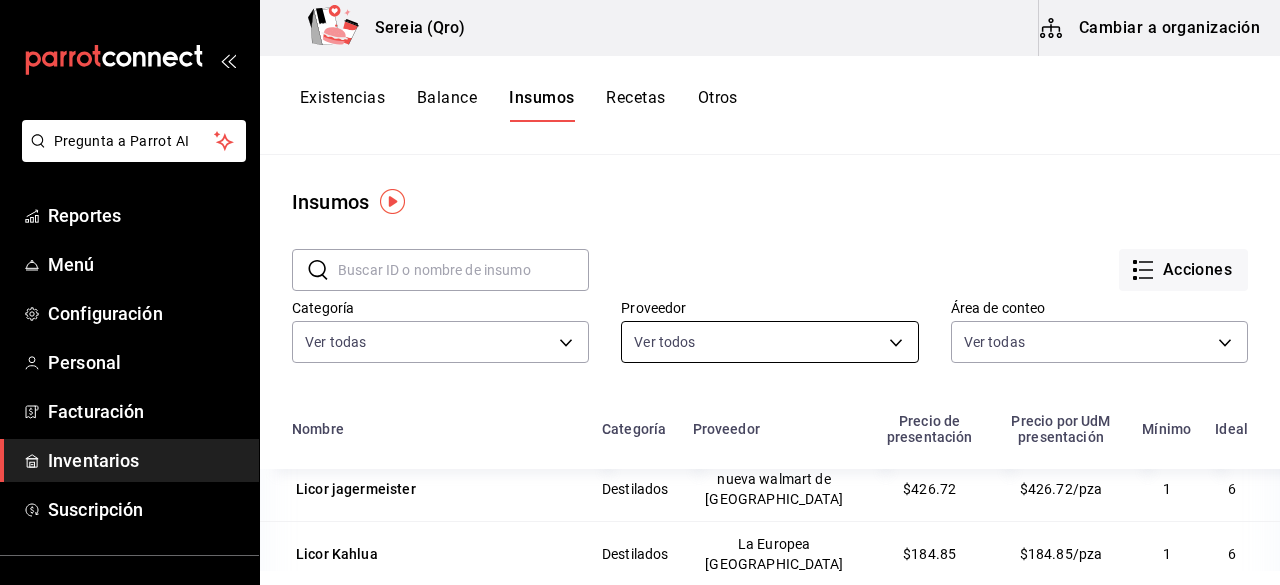 click on "Pregunta a Parrot AI Reportes   Menú   Configuración   Personal   Facturación   Inventarios   Suscripción   Ayuda Recomienda Parrot   [PERSON_NAME] nueva función   Sereia (Qro) Cambiar a organización Existencias Balance Insumos Recetas Otros Insumos ​ ​ Acciones Categoría Ver todas 547d36bf-9a74-4abe-a496-d6fbad3655df,4e34a40c-a5c7-4f21-a588-cdcab73a6b08,73a9985d-1fa5-41b6-bba8-ce189c5b09b6,391c4cc3-1762-4f3c-b0cd-2a7f308430cb Proveedor Ver todos e1c1a7eb-c5e7-48f2-b6eb-56a3bd00d800,c5eb7771-cfc0-458c-8109-03230aa96d61,5b8adff6-d7e1-478f-8ddc-e1a8116430de,00b9093f-8013-4294-8149-6968470faffc,2c4ba6d0-dc78-425c-a413-eee4281f6e73,6c8df7db-c510-4382-8493-9b4d7e2b9d38,8286c01b-2e40-4c55-9a5e-c08abe363624,01816edc-26aa-410a-ab9f-e8d401ec5c5a,4a6734f6-43e2-45d1-a901-75703141fc50,50849511-797f-49ed-b44c-6f375b414c9e,2c15a6d4-4d15-4340-a7b1-a4822a0bcad1,1c960016-e686-4abd-9451-875d6dfbe43c Área de conteo Ver todas c0d64c95-5639-4051-8a0b-45f62c7a72b2,be9f6bb4-e400-47da-9664-d953adfa682d Nombre" at bounding box center [640, 285] 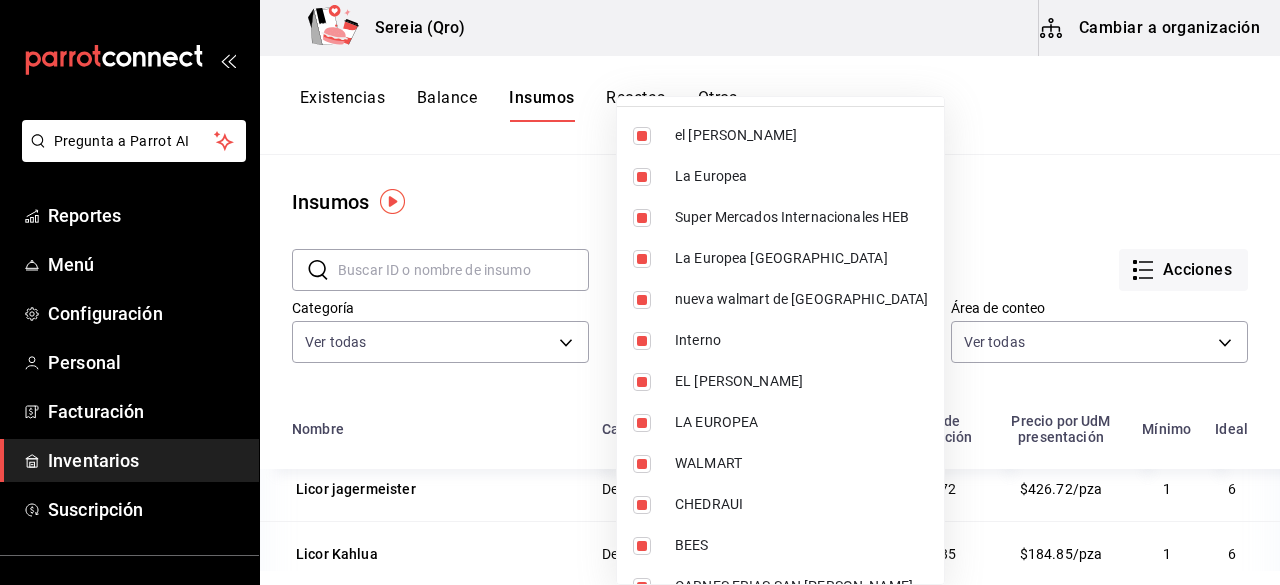 scroll, scrollTop: 90, scrollLeft: 0, axis: vertical 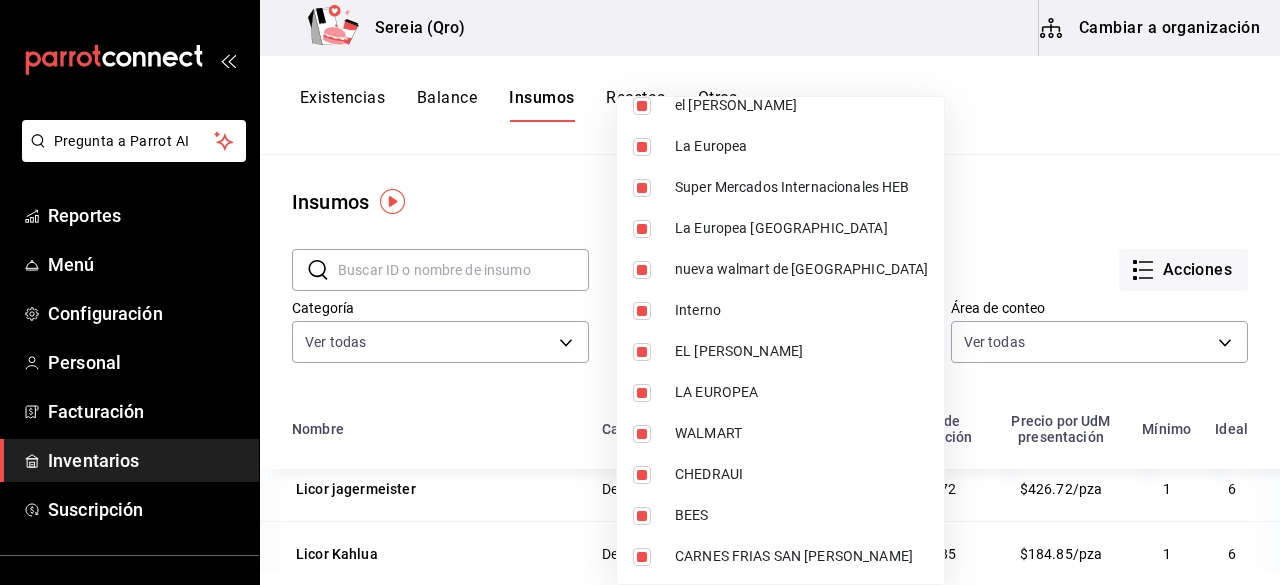 click on "BEES" at bounding box center [801, 515] 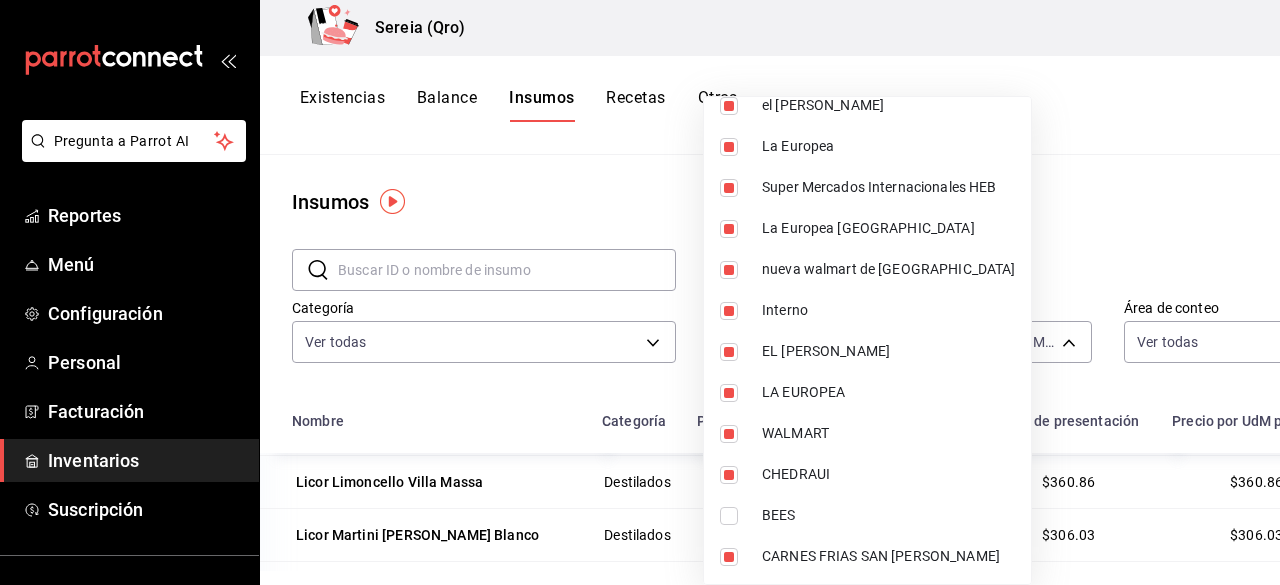 scroll, scrollTop: 0, scrollLeft: 0, axis: both 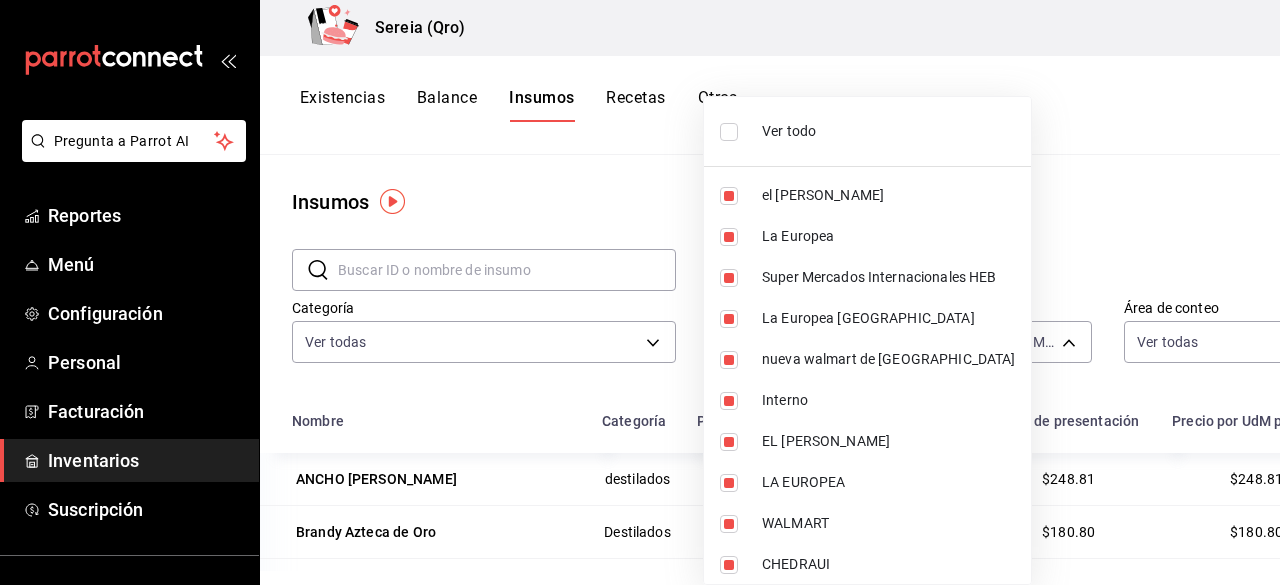 click at bounding box center (729, 132) 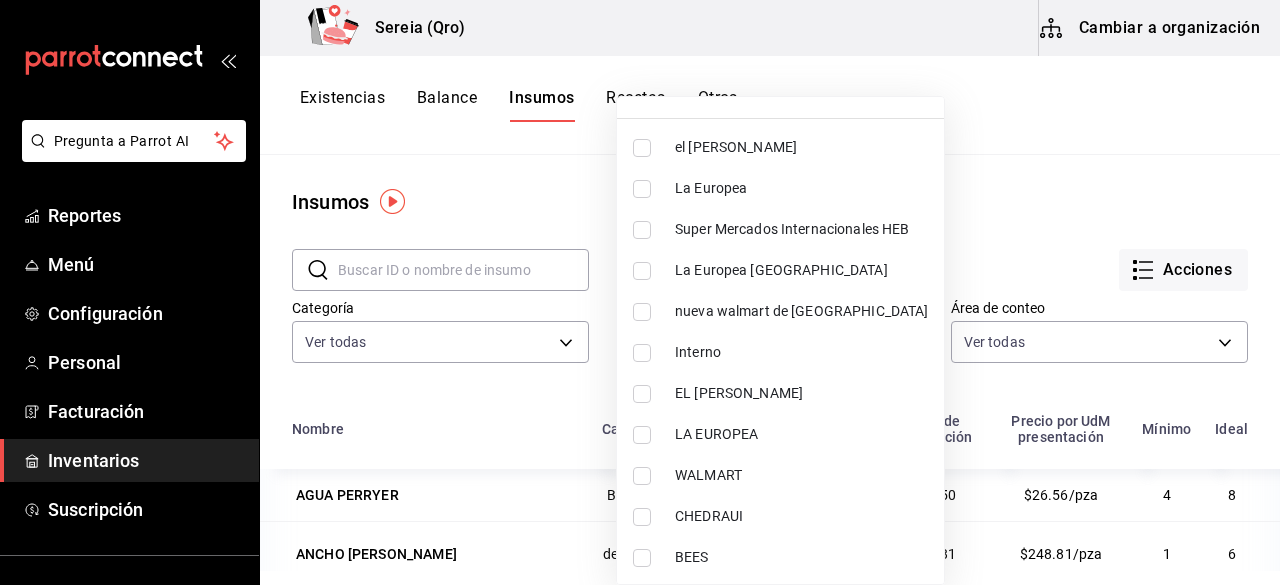 scroll, scrollTop: 90, scrollLeft: 0, axis: vertical 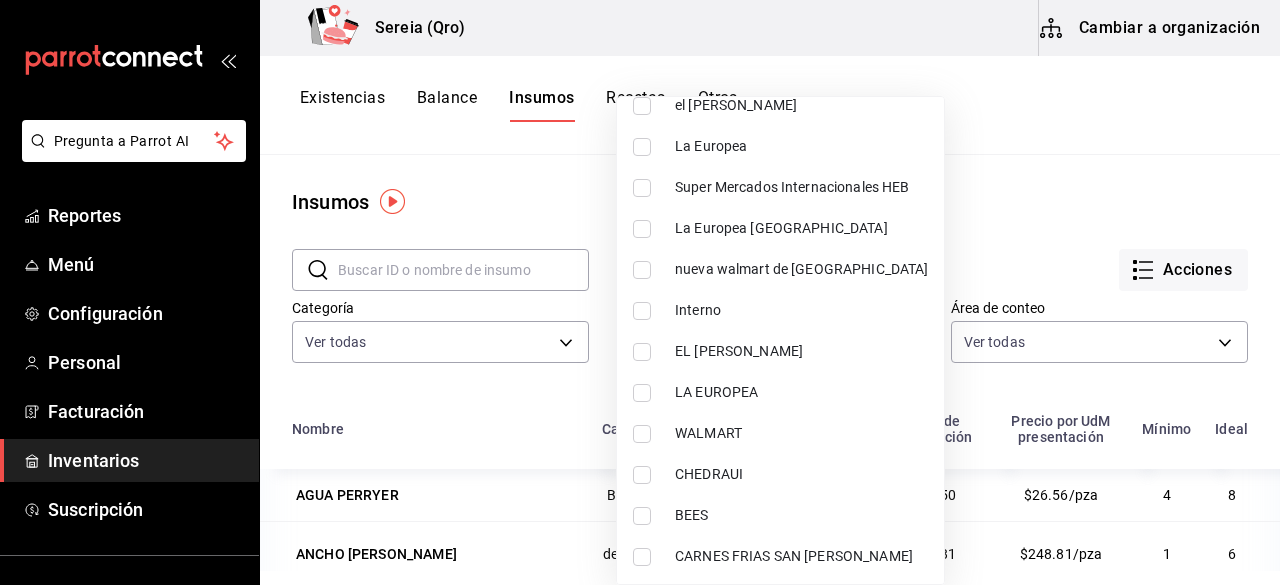 click at bounding box center [642, 516] 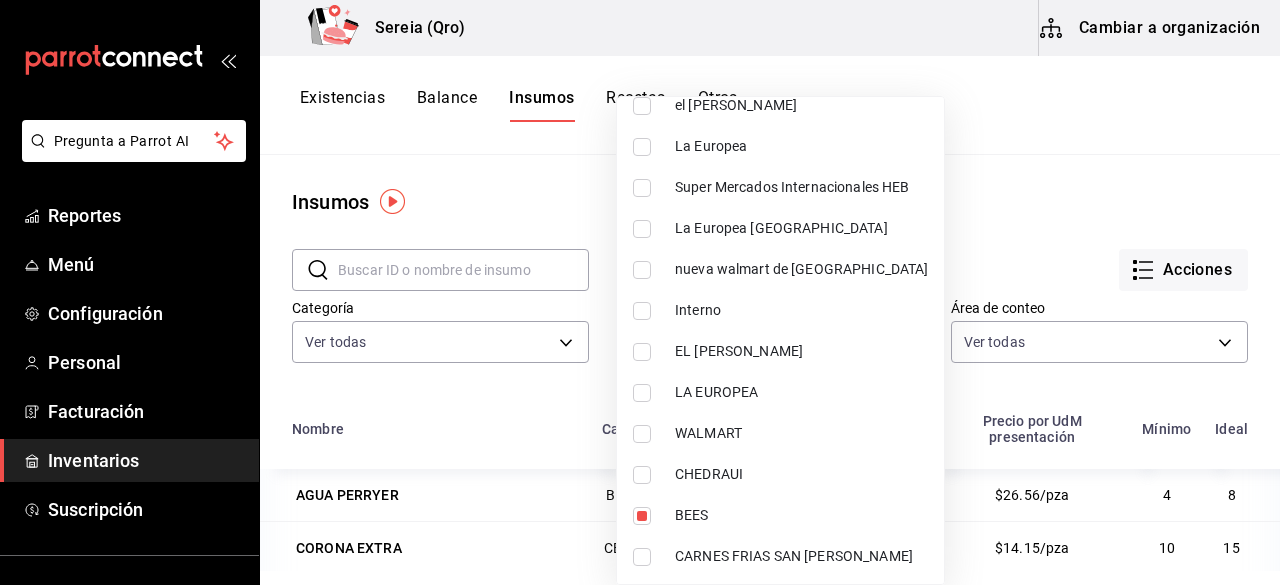 click at bounding box center [640, 292] 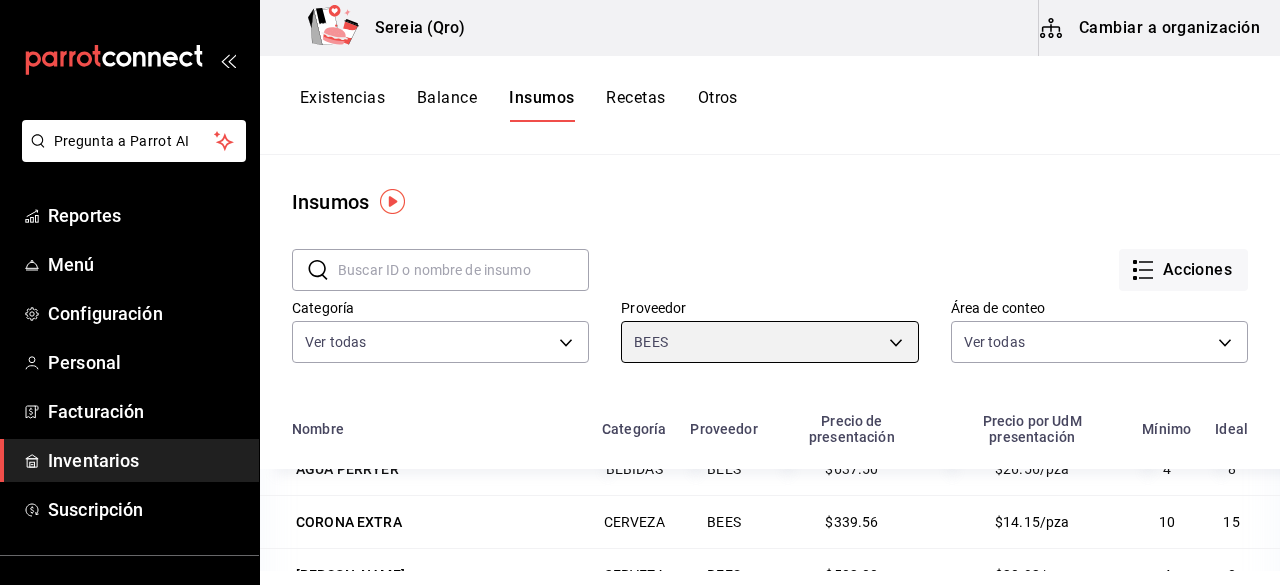 scroll, scrollTop: 0, scrollLeft: 0, axis: both 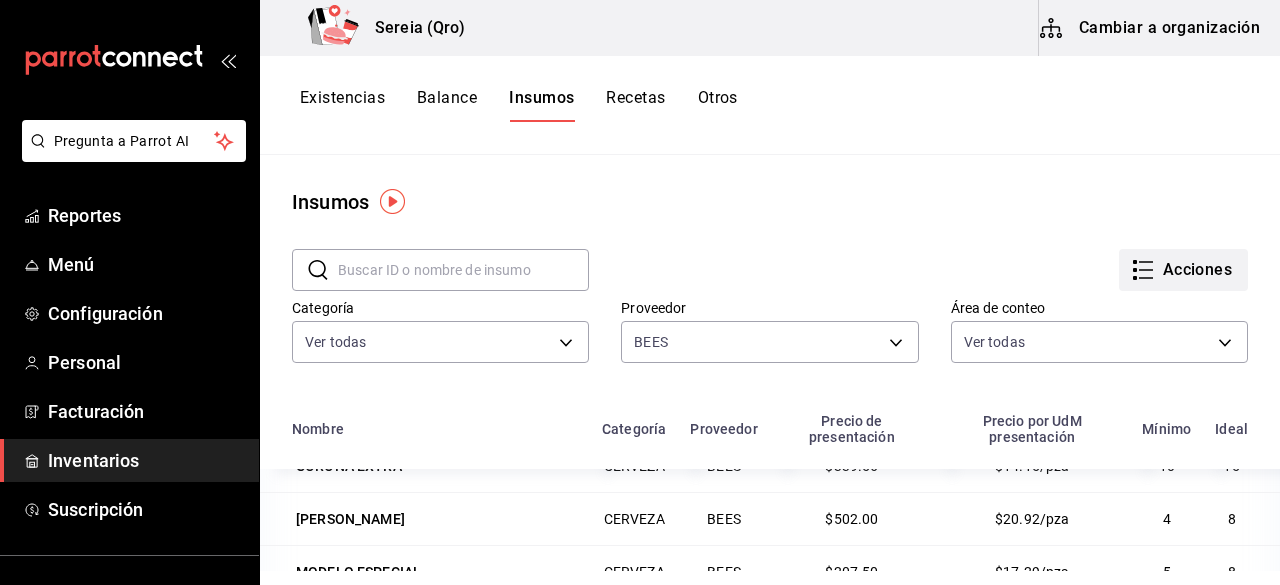 click 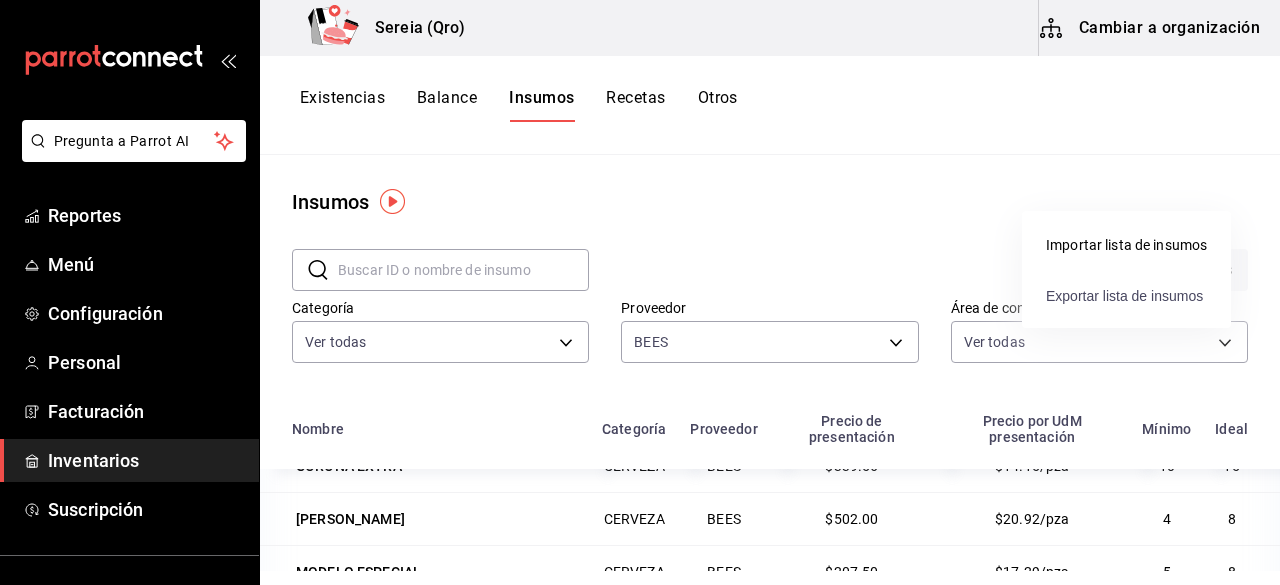 click on "Exportar lista de insumos" at bounding box center [1124, 296] 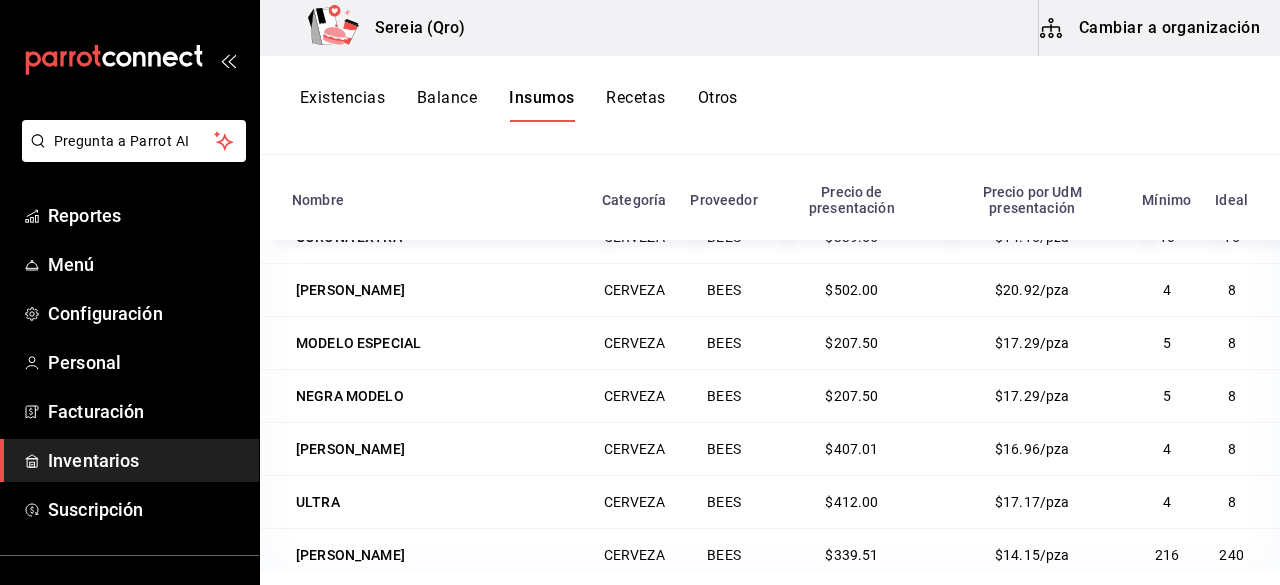 scroll, scrollTop: 246, scrollLeft: 0, axis: vertical 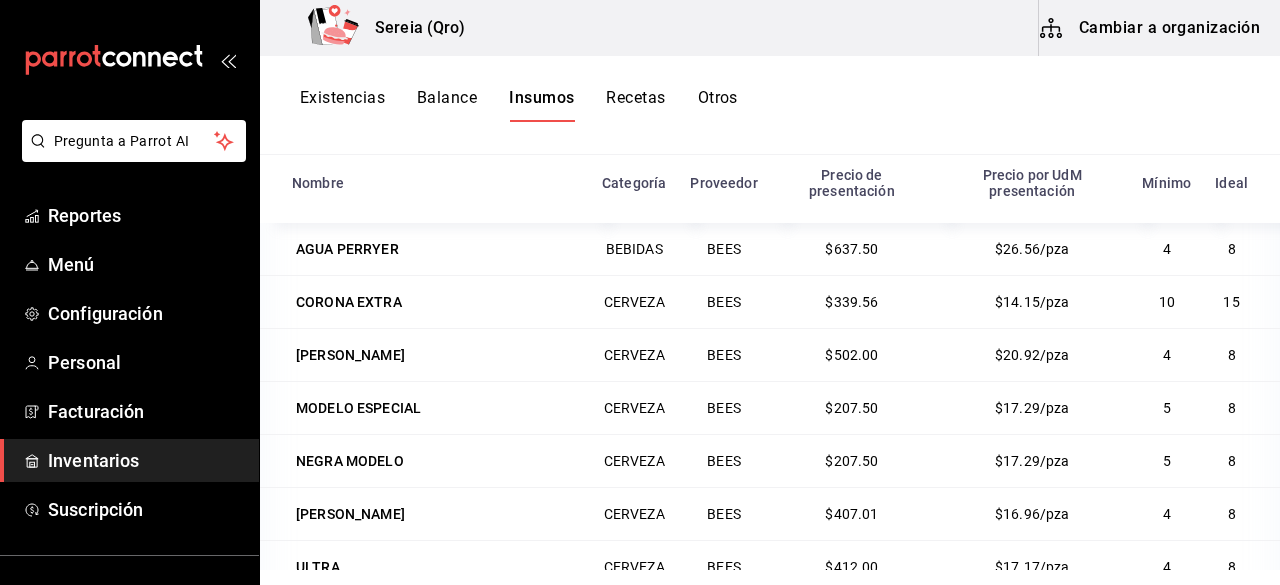 click on "Proveedor" at bounding box center [723, 183] 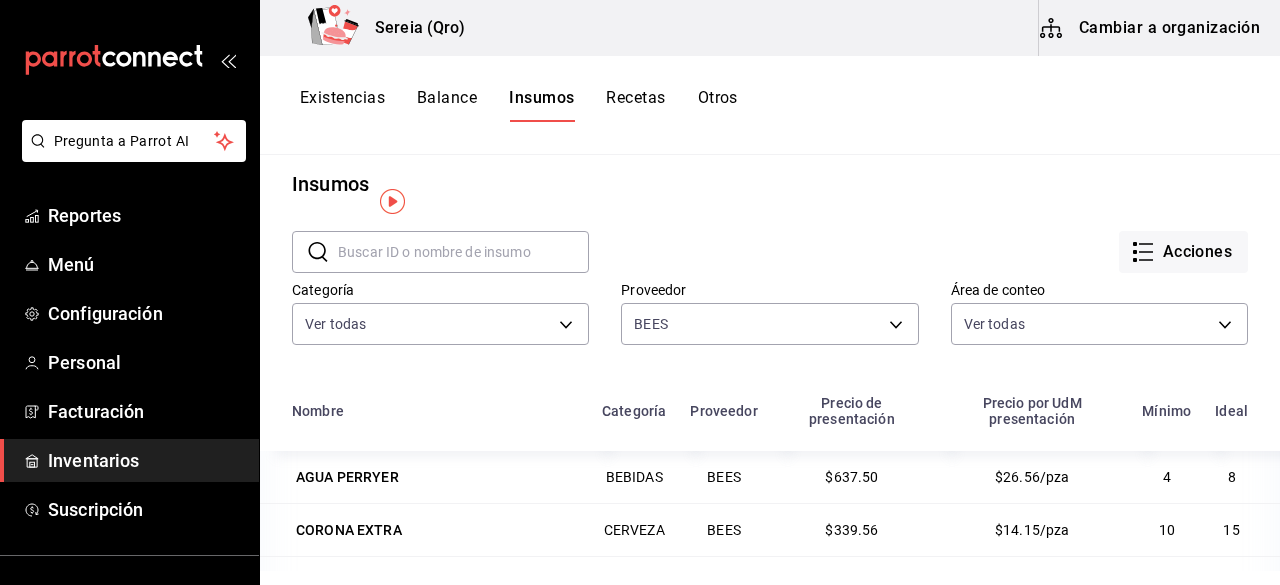 scroll, scrollTop: 0, scrollLeft: 0, axis: both 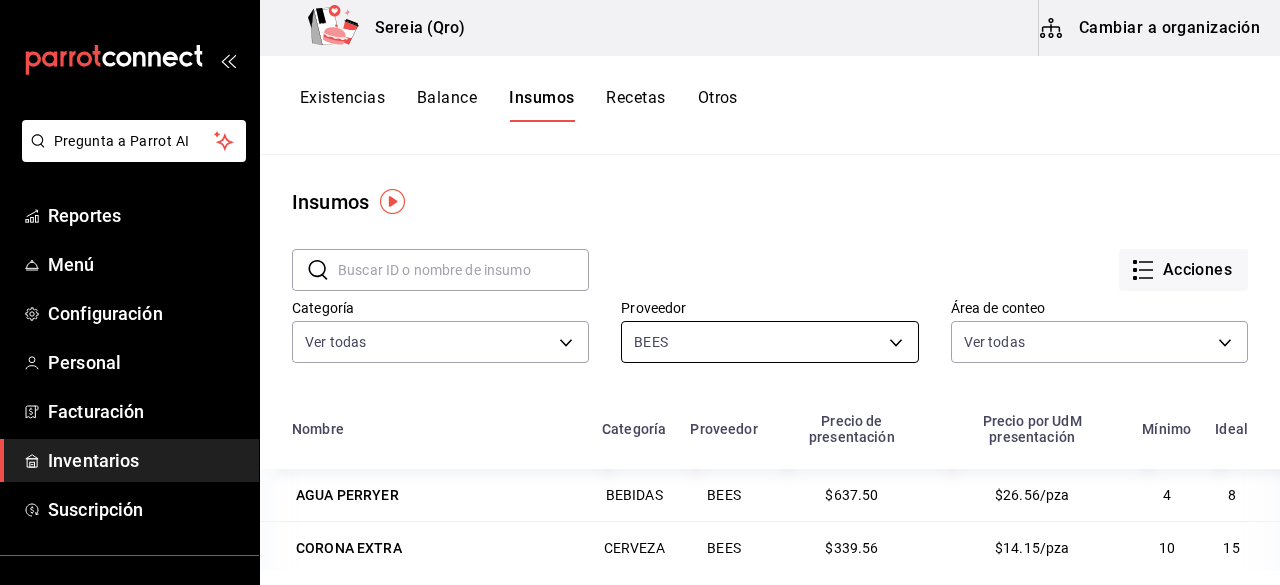 click on "Pregunta a Parrot AI Reportes   Menú   Configuración   Personal   Facturación   Inventarios   Suscripción   Ayuda Recomienda Parrot   [PERSON_NAME] nueva función   Sereia (Qro) Cambiar a organización Existencias Balance Insumos Recetas Otros Insumos ​ ​ Acciones Categoría Ver todas 547d36bf-9a74-4abe-a496-d6fbad3655df,4e34a40c-a5c7-4f21-a588-cdcab73a6b08,73a9985d-1fa5-41b6-bba8-ce189c5b09b6,391c4cc3-1762-4f3c-b0cd-2a7f308430cb Proveedor BEES 2c15a6d4-4d15-4340-a7b1-a4822a0bcad1 Área de conteo Ver todas c0d64c95-5639-4051-8a0b-45f62c7a72b2,be9f6bb4-e400-47da-9664-d953adfa682d Nombre Categoría Proveedor Precio de presentación Precio por UdM presentación Mínimo Ideal AGUA [PERSON_NAME] BEBIDAS BEES $637.50 $26.56/pza 4 8 CORONA EXTRA CERVEZA BEES $339.56 $14.15/pza 10 15 [PERSON_NAME] CERVEZA BEES $502.00 $20.92/pza 4 8 MODELO ESPECIAL CERVEZA BEES $207.50 $17.29/pza 5 8 NEGRA MODELO CERVEZA BEES $207.50 $17.29/pza 5 8 [PERSON_NAME] CERVEZA BEES $407.01 $16.96/pza 4 8 ULTRA CERVEZA BEES 4" at bounding box center [640, 285] 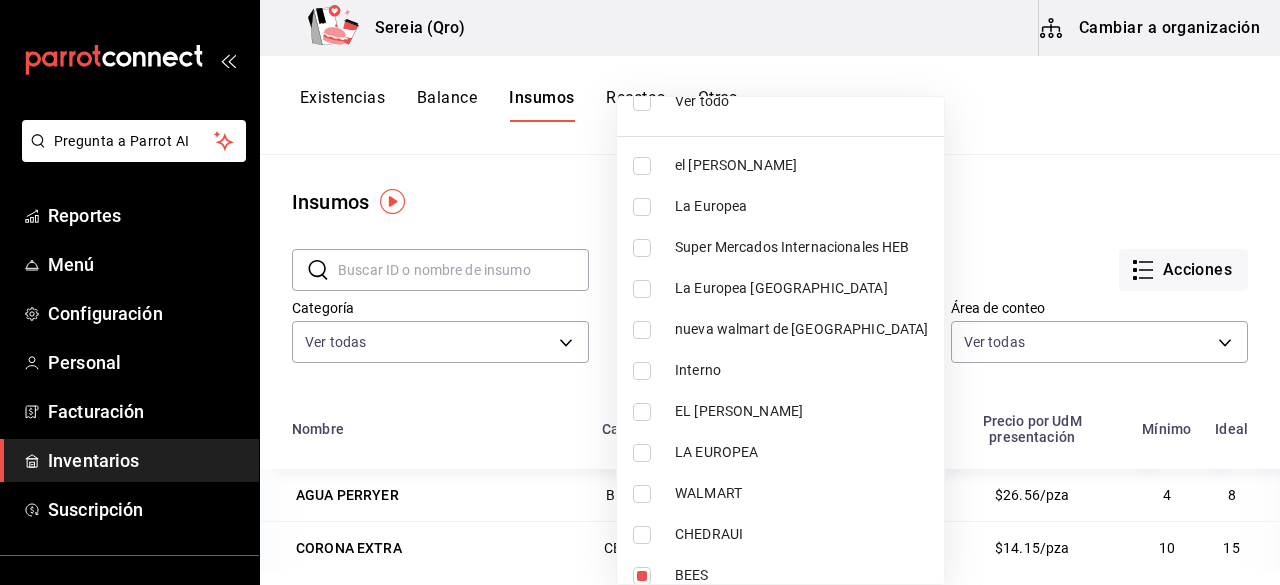 scroll, scrollTop: 0, scrollLeft: 0, axis: both 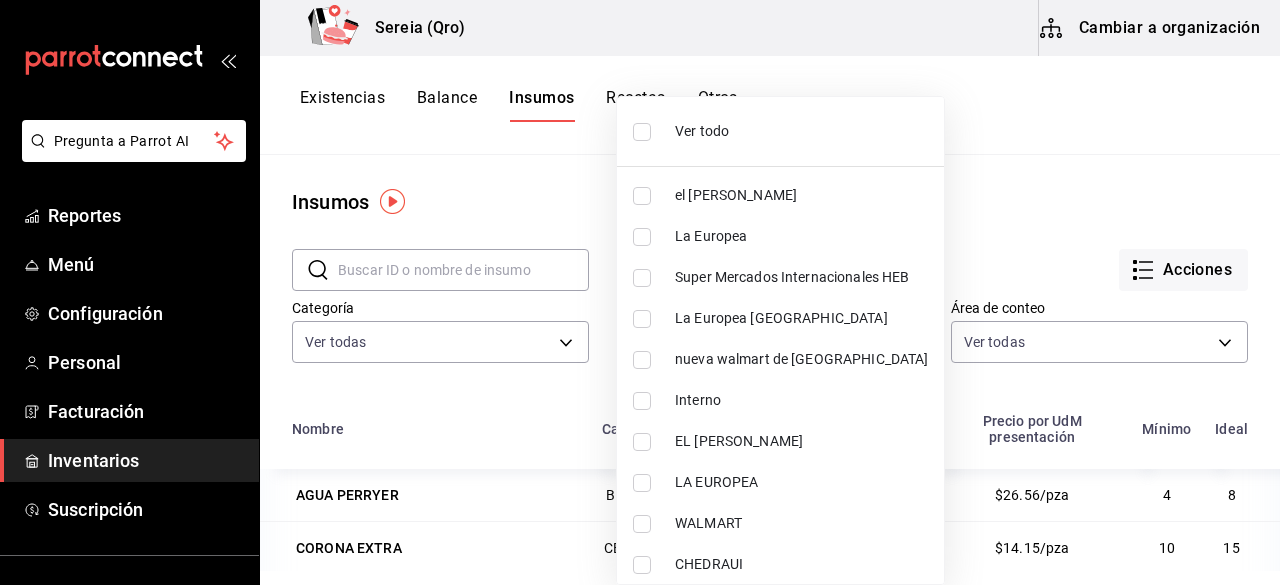 click at bounding box center (640, 292) 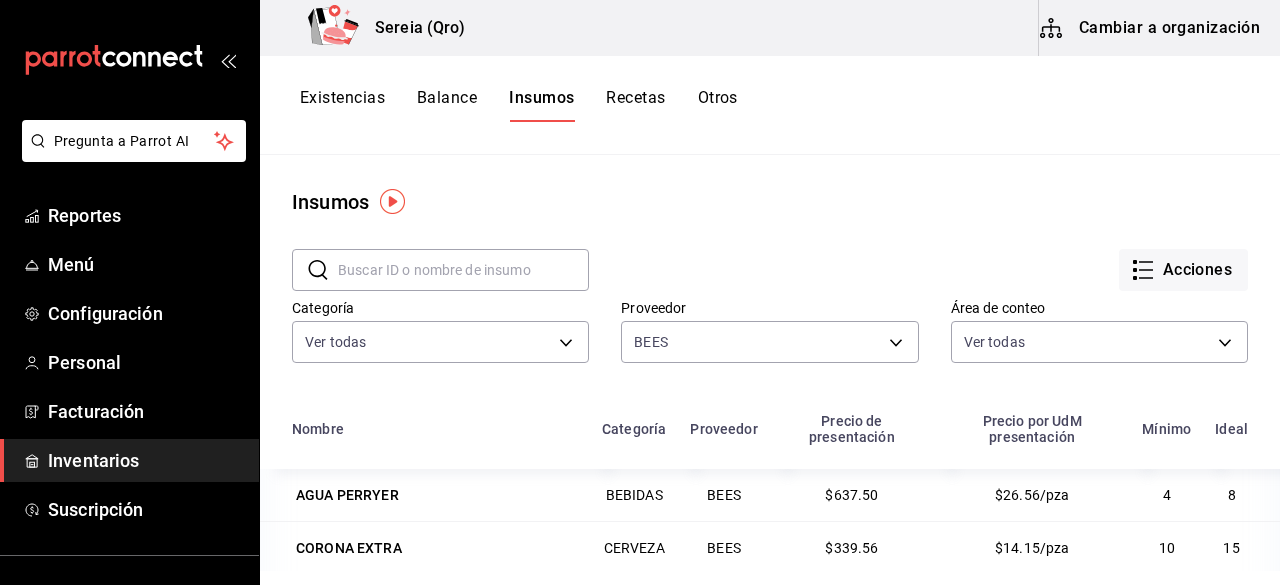 click on "Cambiar a organización" at bounding box center [1151, 28] 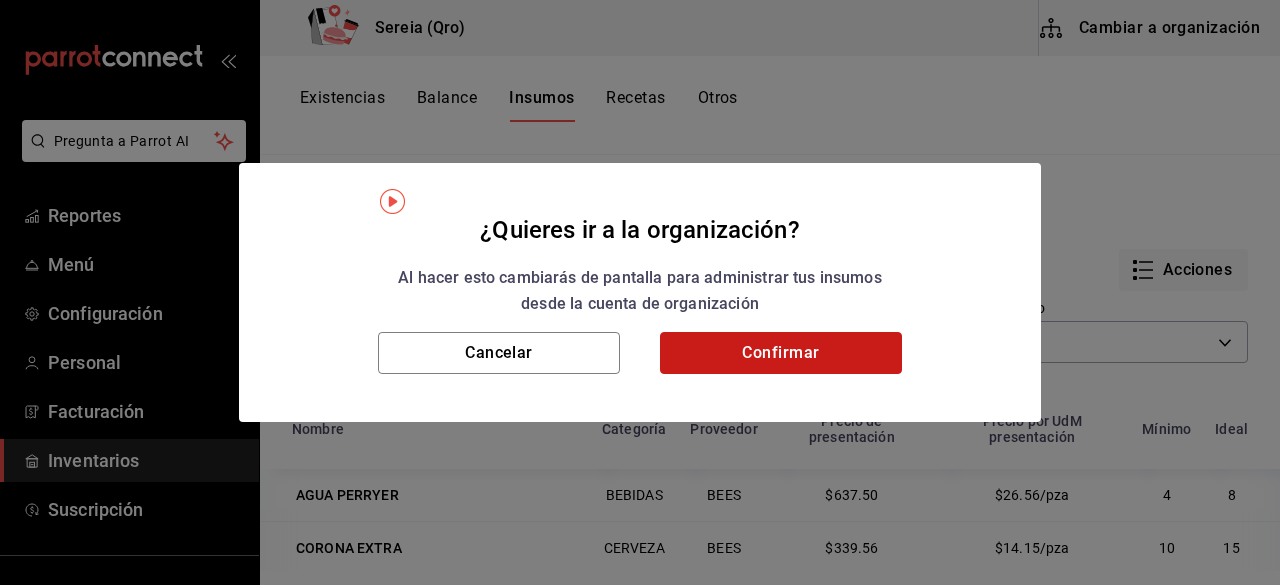 click on "Confirmar" at bounding box center [781, 353] 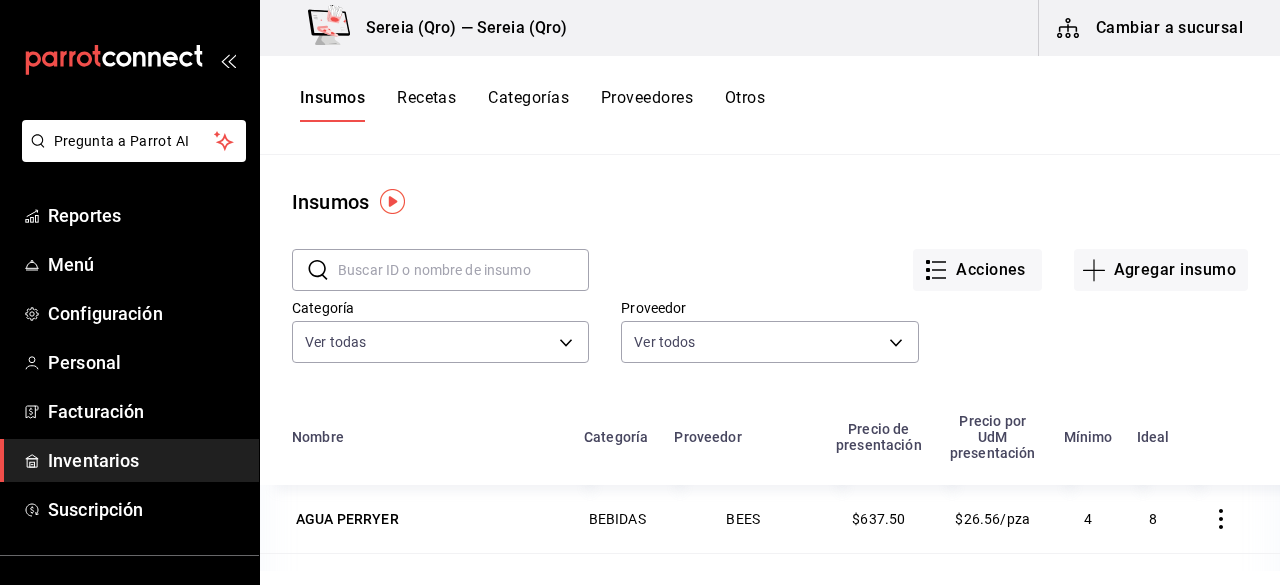 click on "Proveedores" at bounding box center [647, 105] 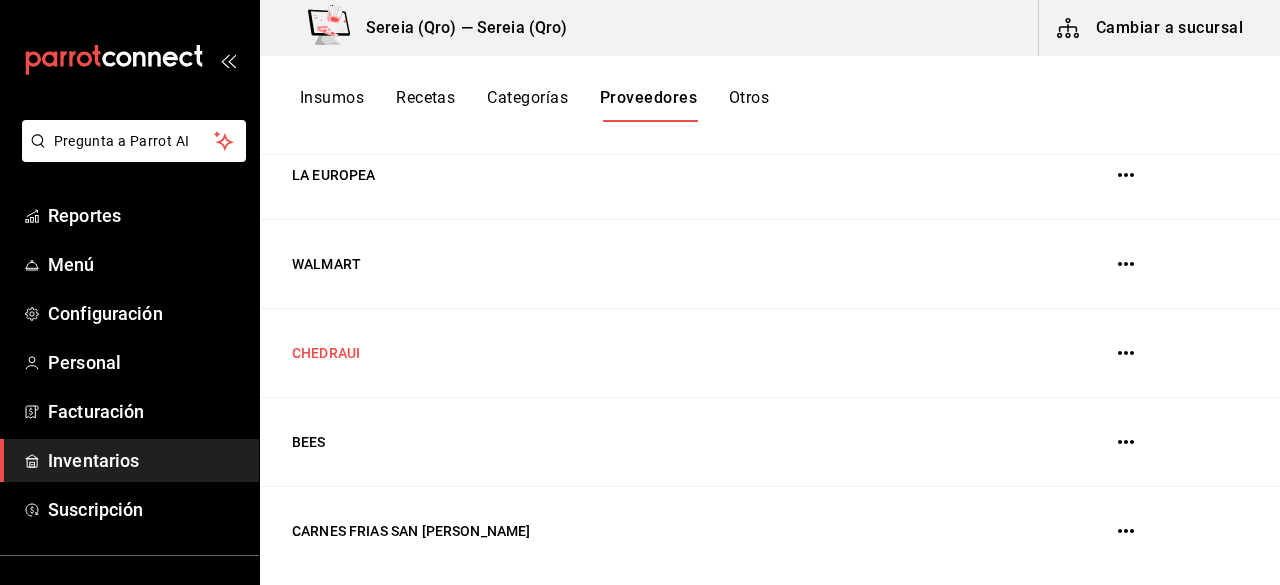 scroll, scrollTop: 759, scrollLeft: 0, axis: vertical 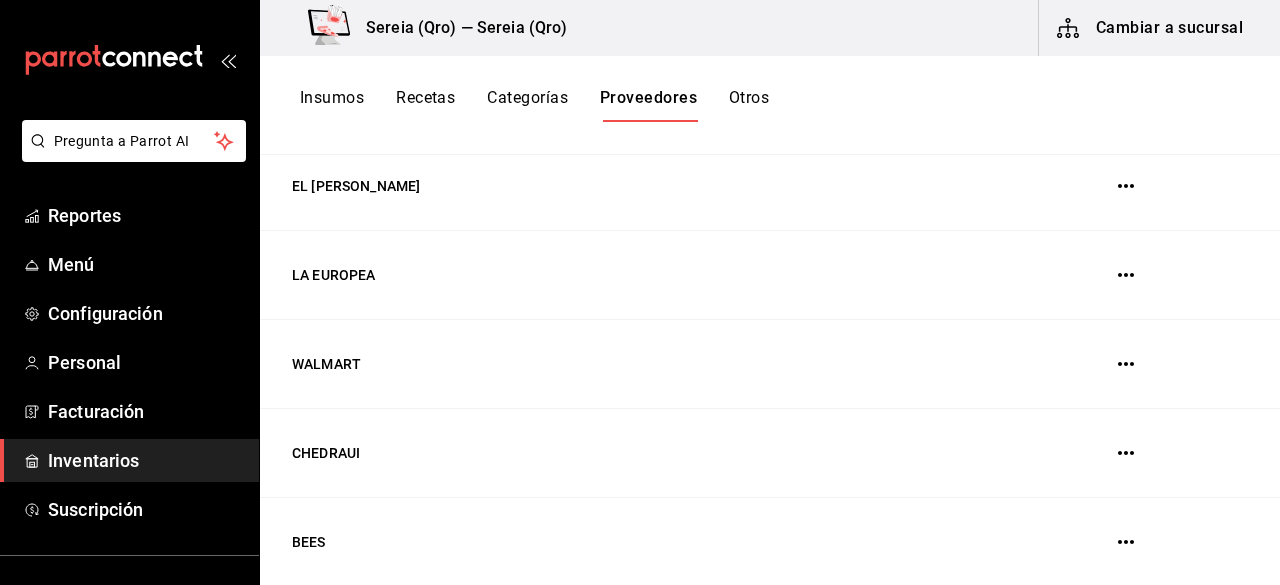 click 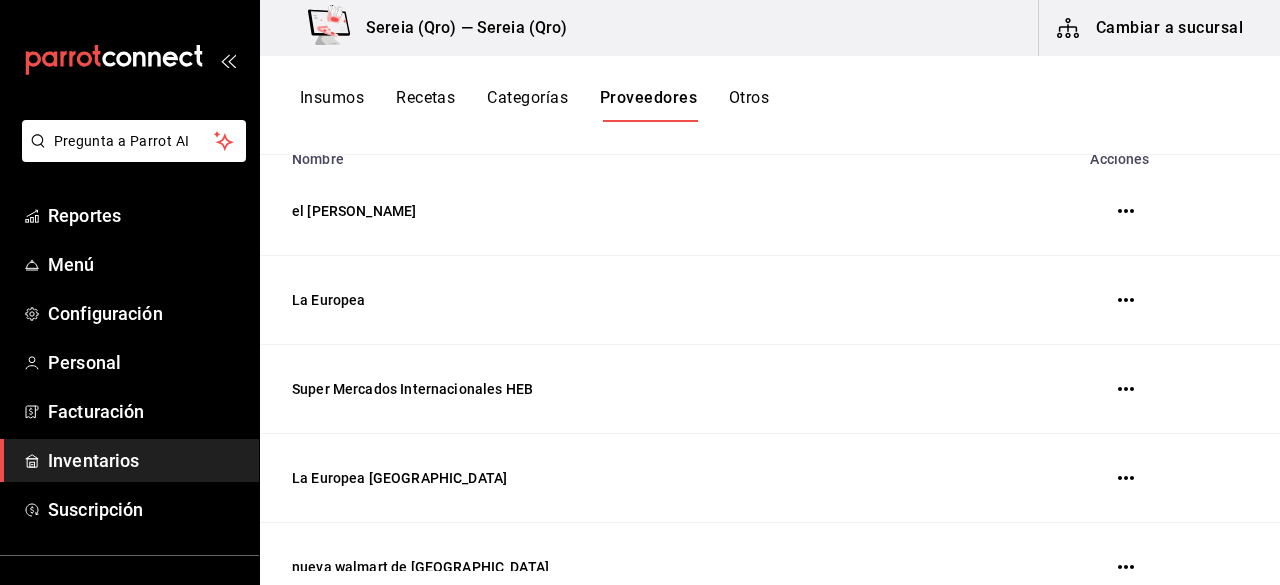 scroll, scrollTop: 100, scrollLeft: 0, axis: vertical 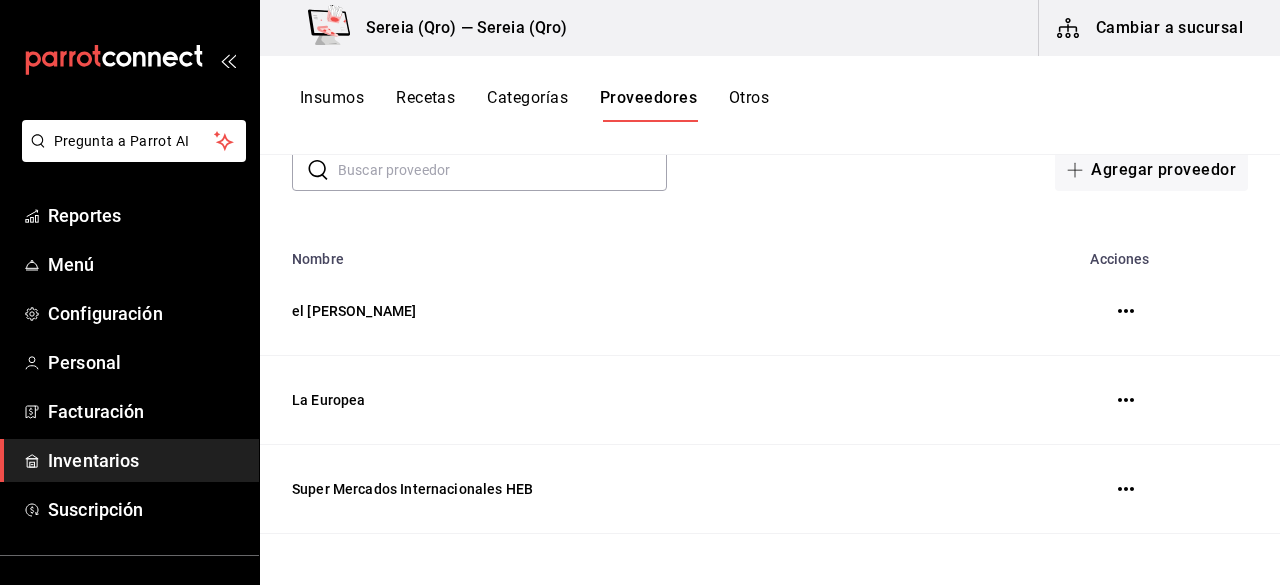 click 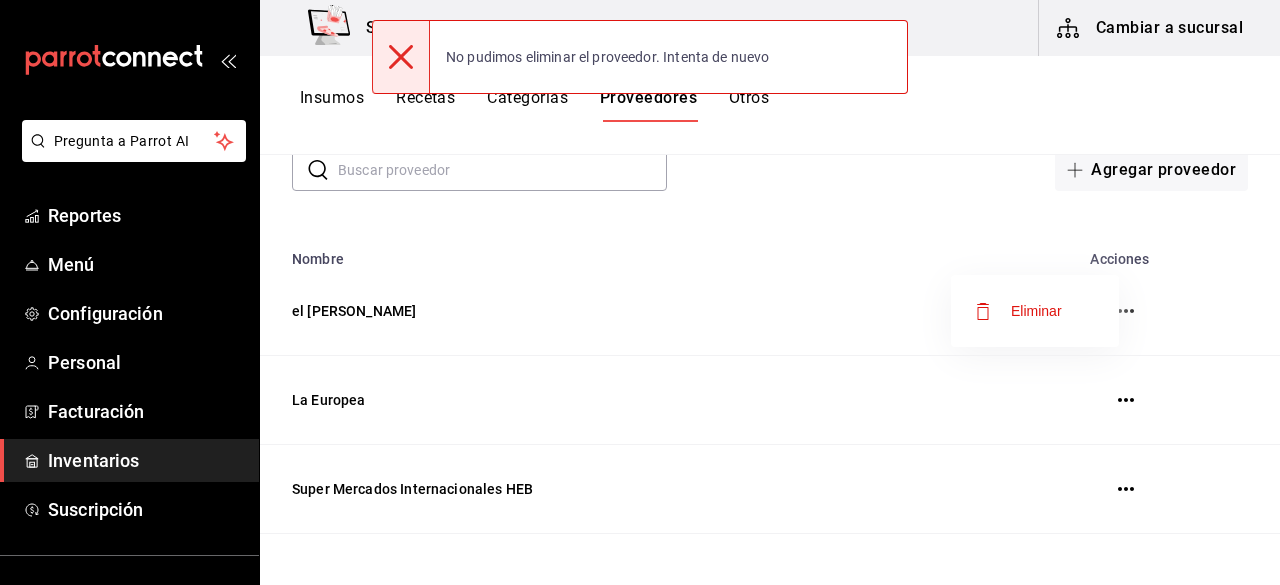 click at bounding box center (640, 292) 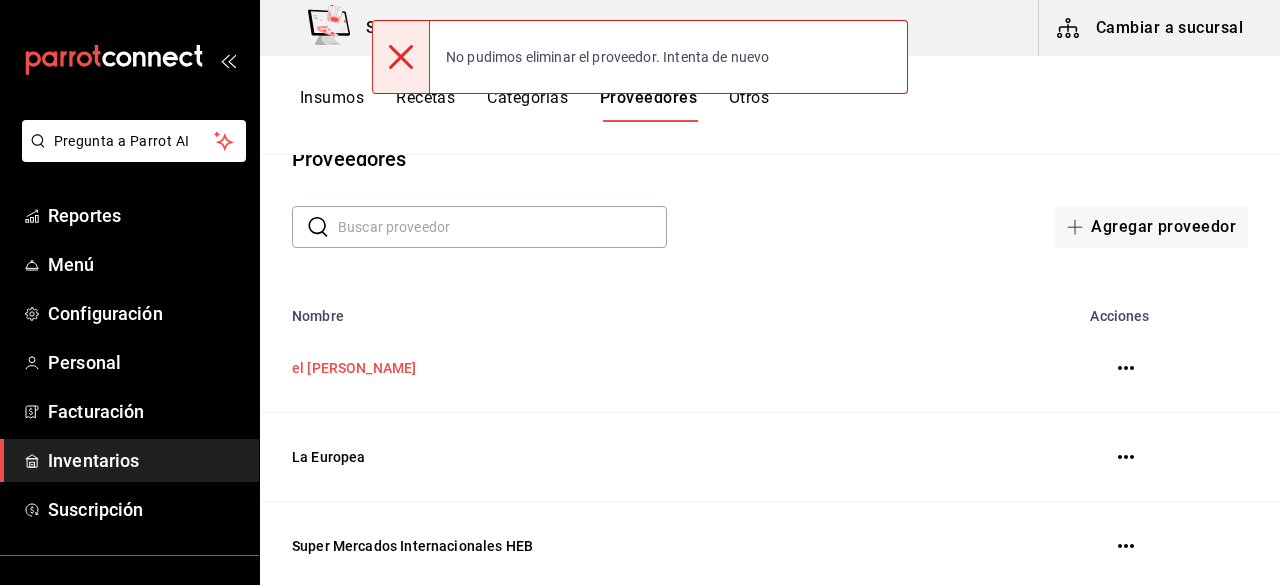 scroll, scrollTop: 0, scrollLeft: 0, axis: both 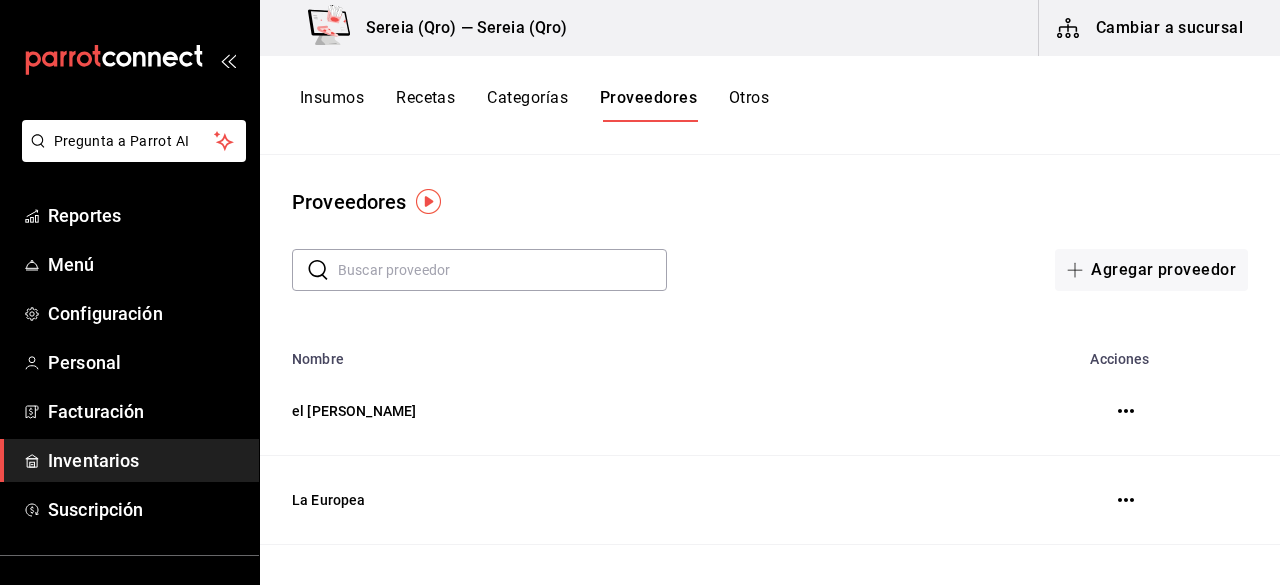 click at bounding box center [502, 270] 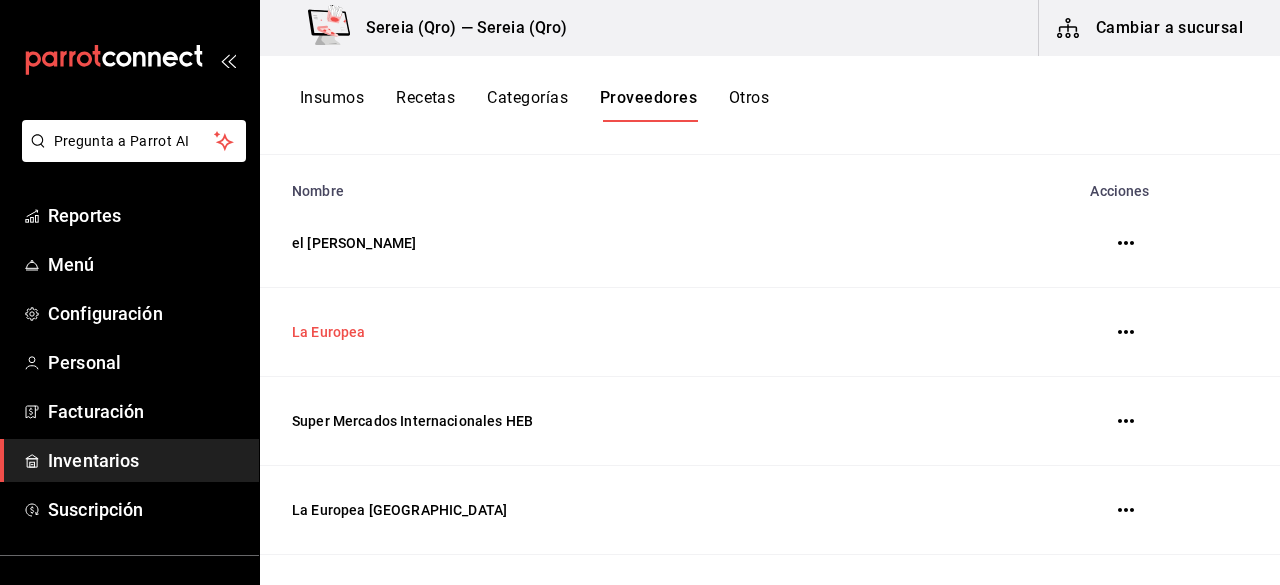 scroll, scrollTop: 200, scrollLeft: 0, axis: vertical 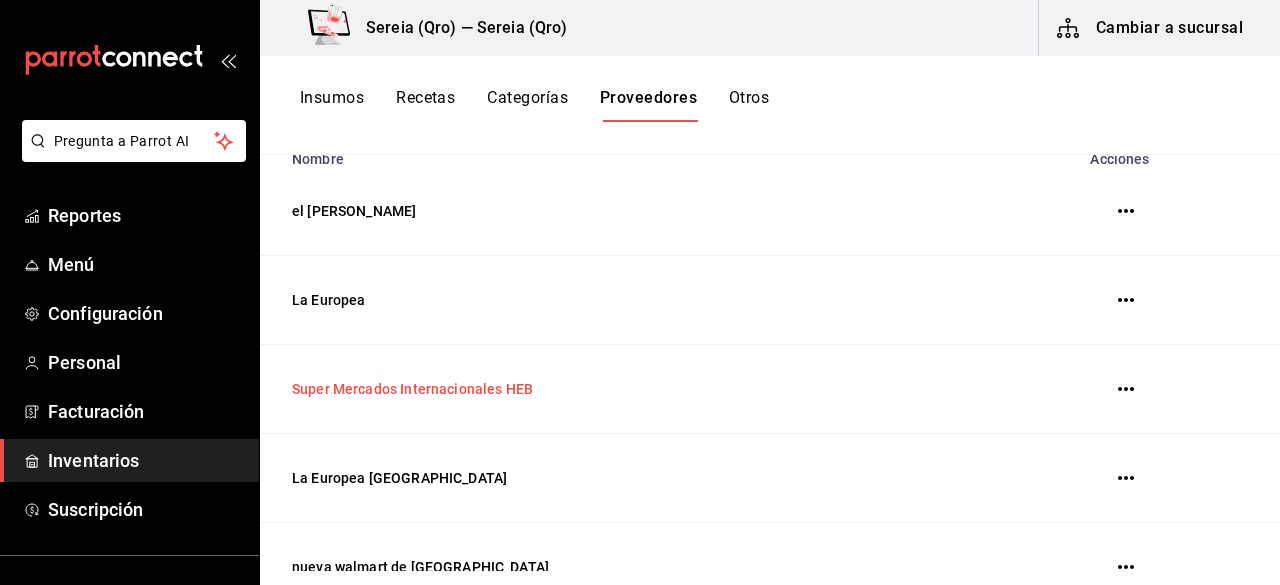 click on "Super Mercados Internacionales HEB" at bounding box center [620, 389] 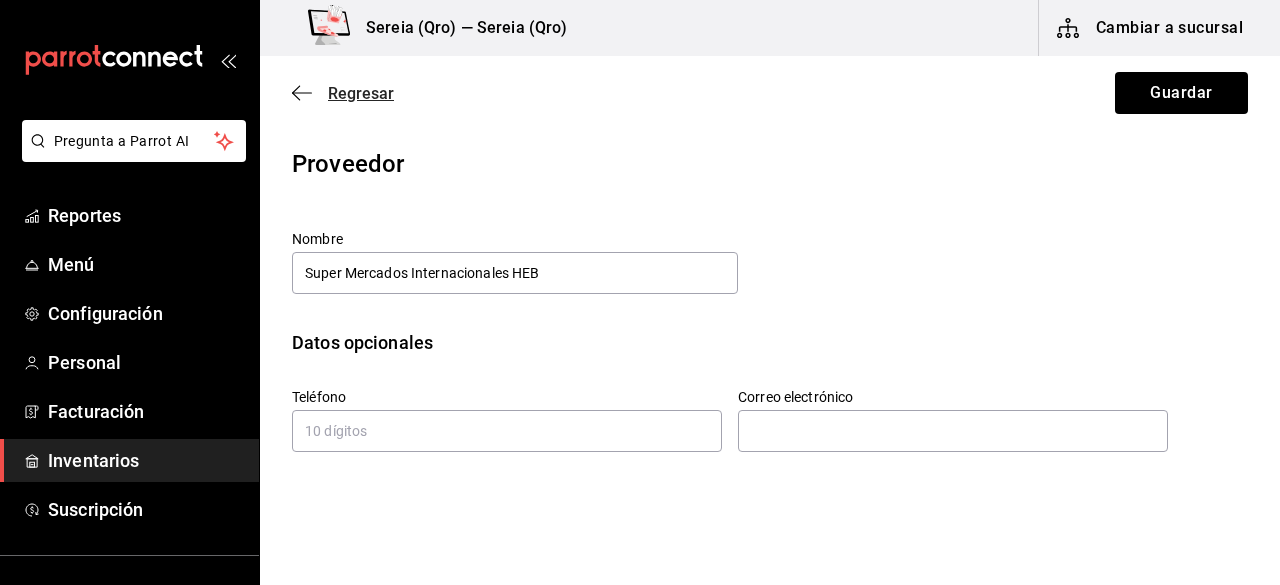 click 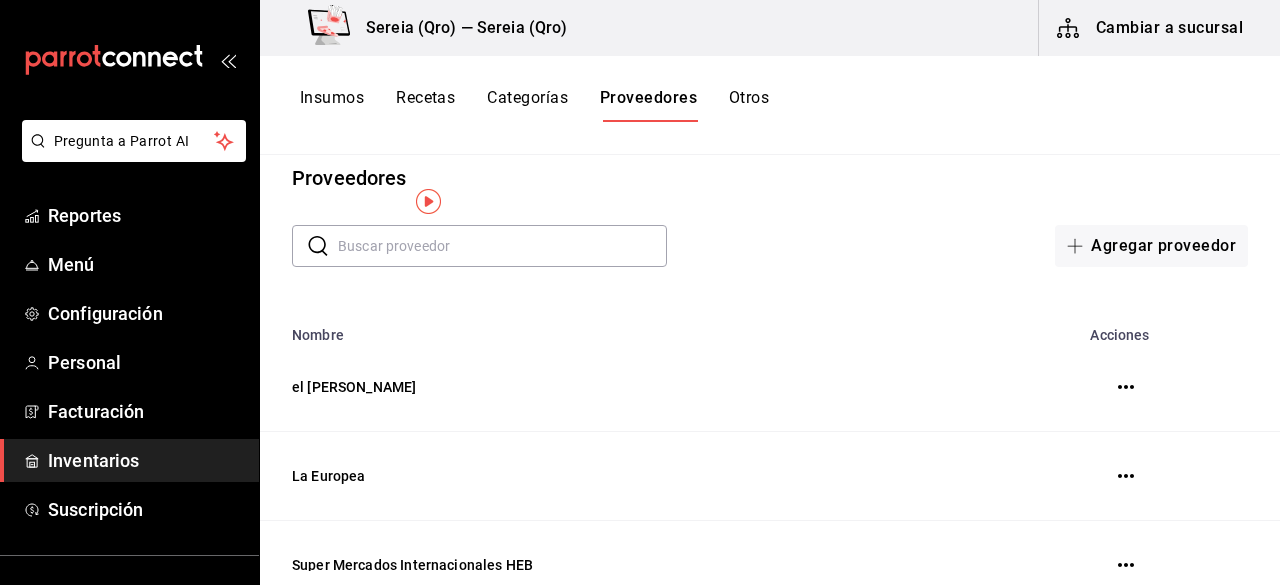 scroll, scrollTop: 0, scrollLeft: 0, axis: both 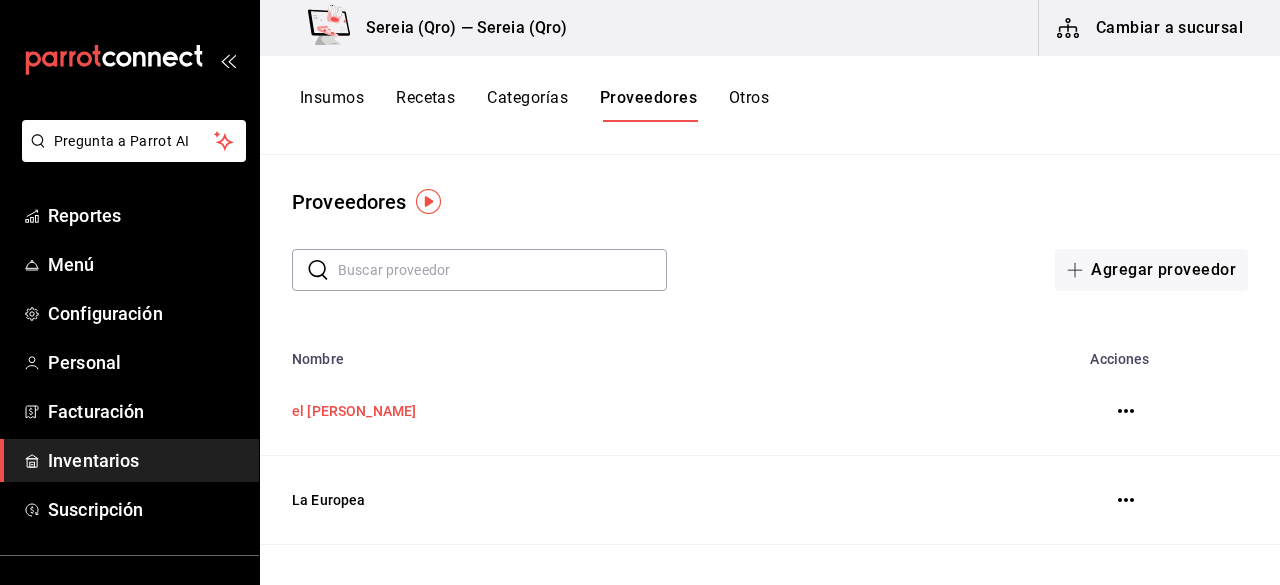 click on "el [PERSON_NAME]" at bounding box center (620, 411) 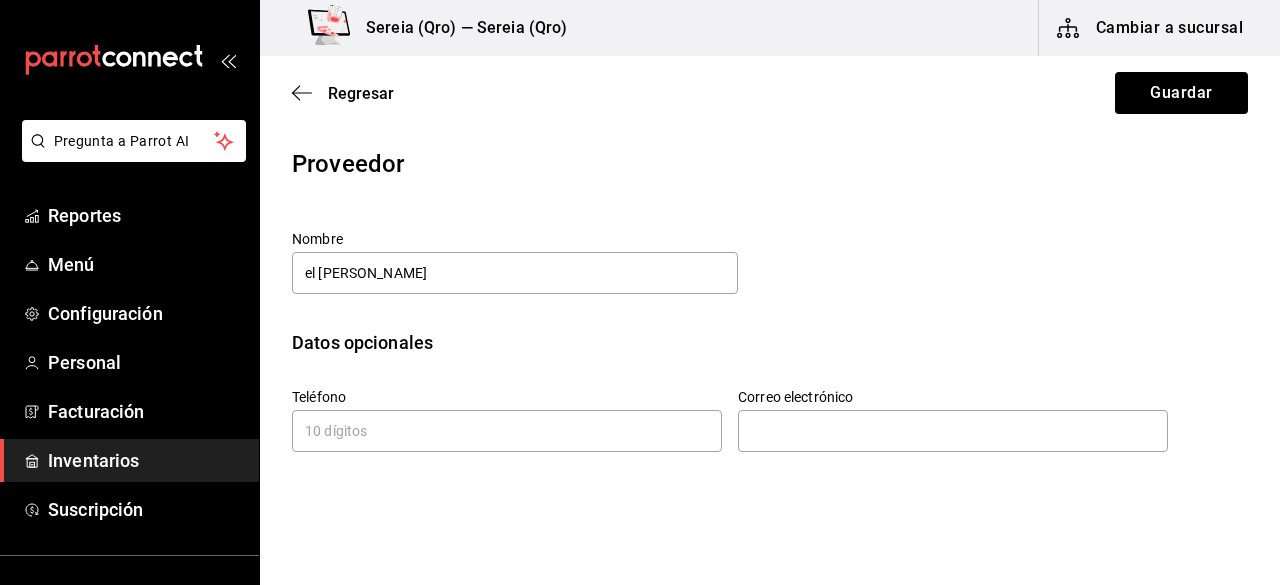 click on "Datos opcionales" at bounding box center (770, 342) 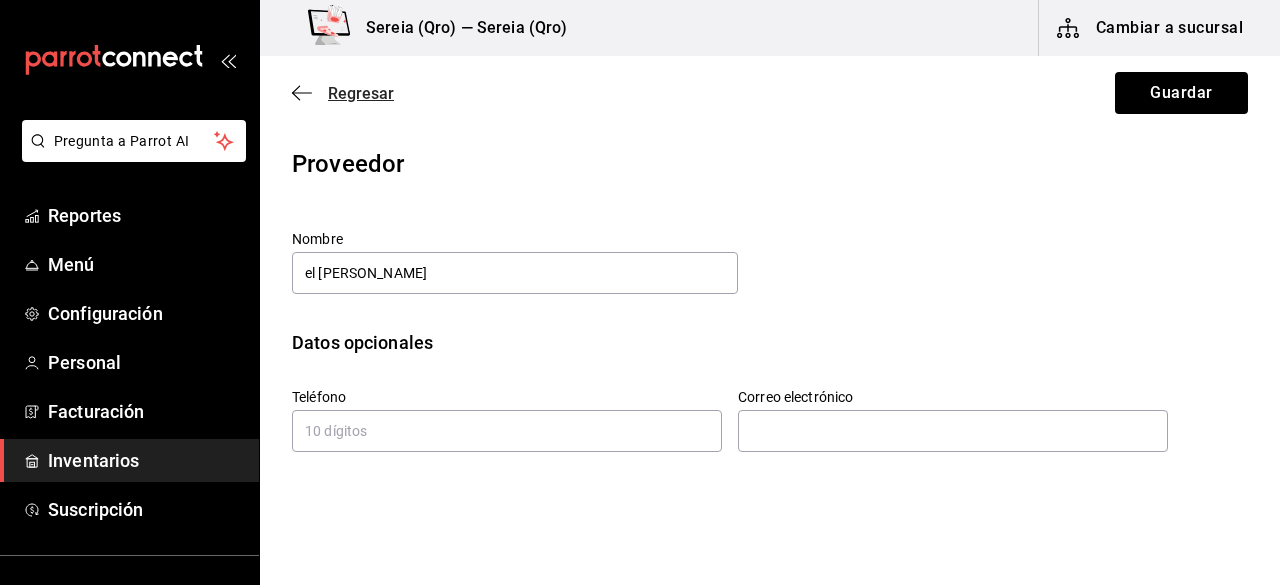 click 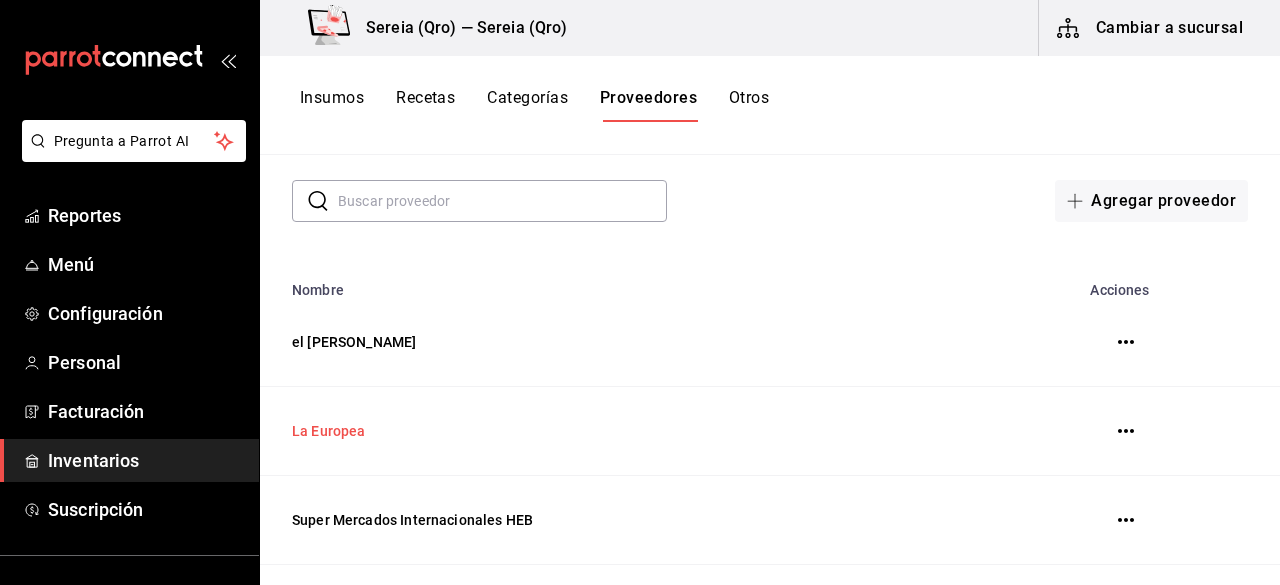 scroll, scrollTop: 100, scrollLeft: 0, axis: vertical 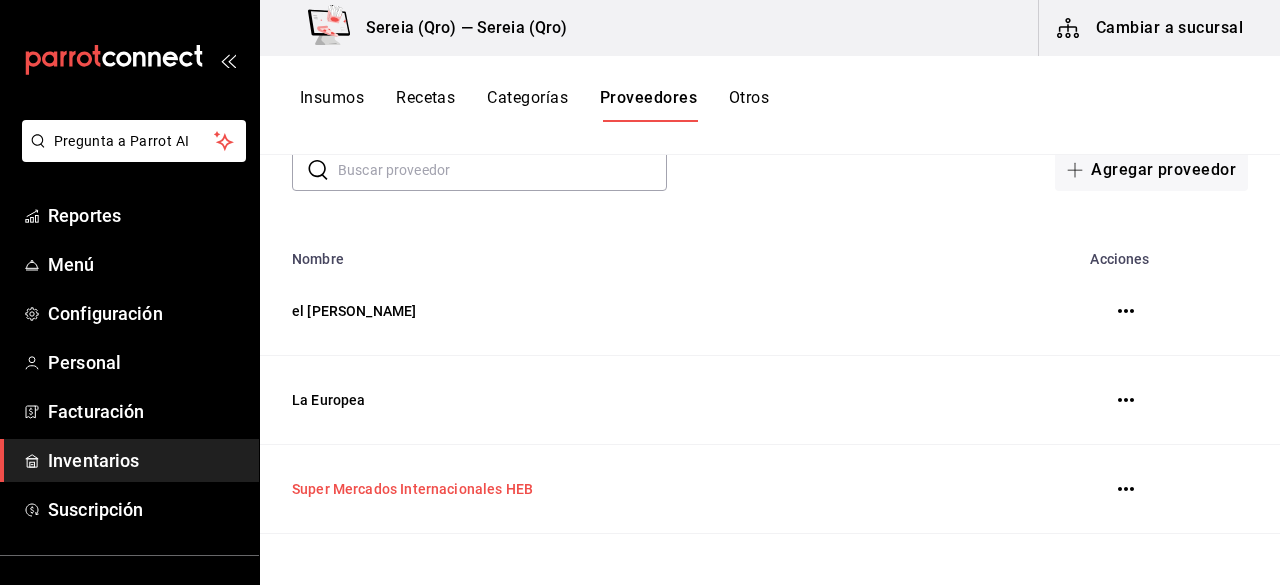 click on "Super Mercados Internacionales HEB" at bounding box center [620, 489] 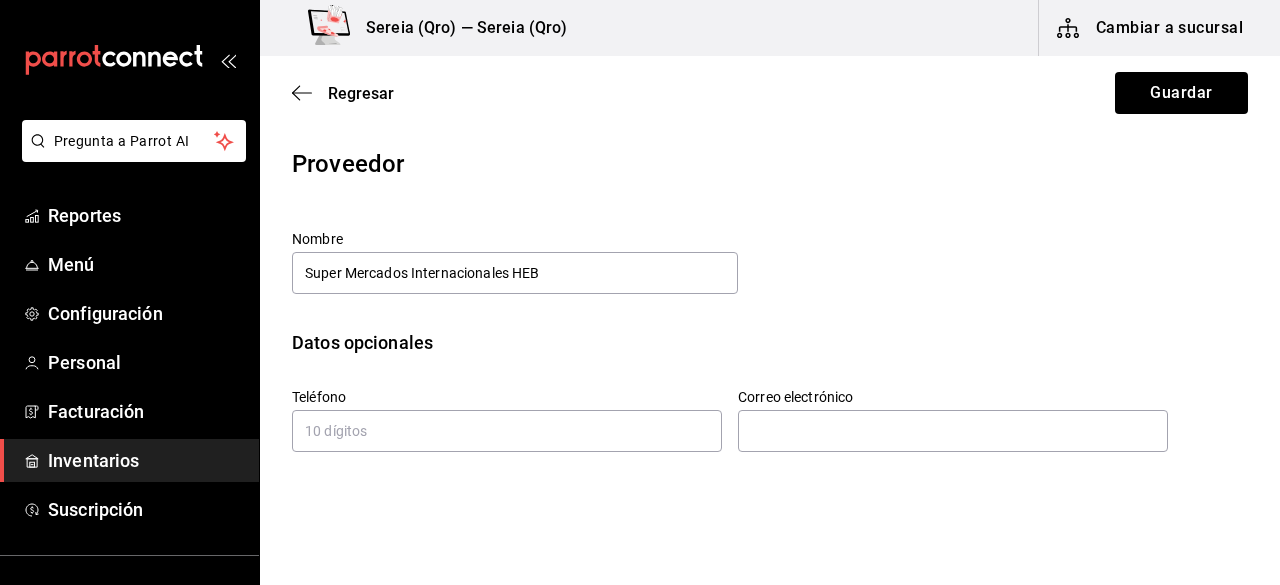 click on "Teléfono" at bounding box center (499, 413) 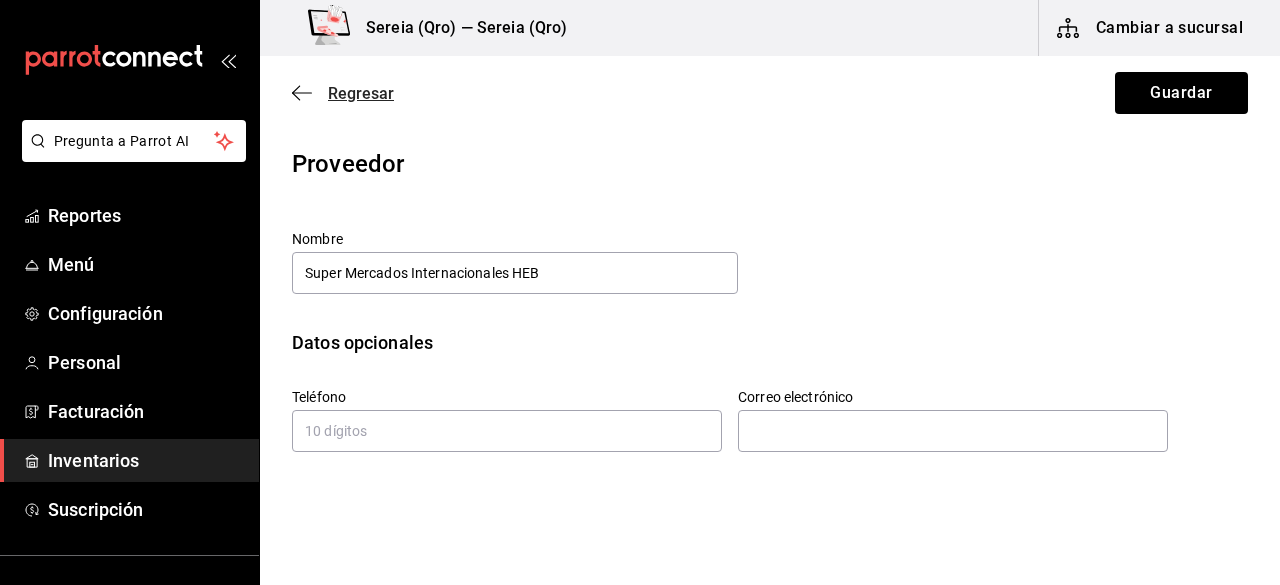 click 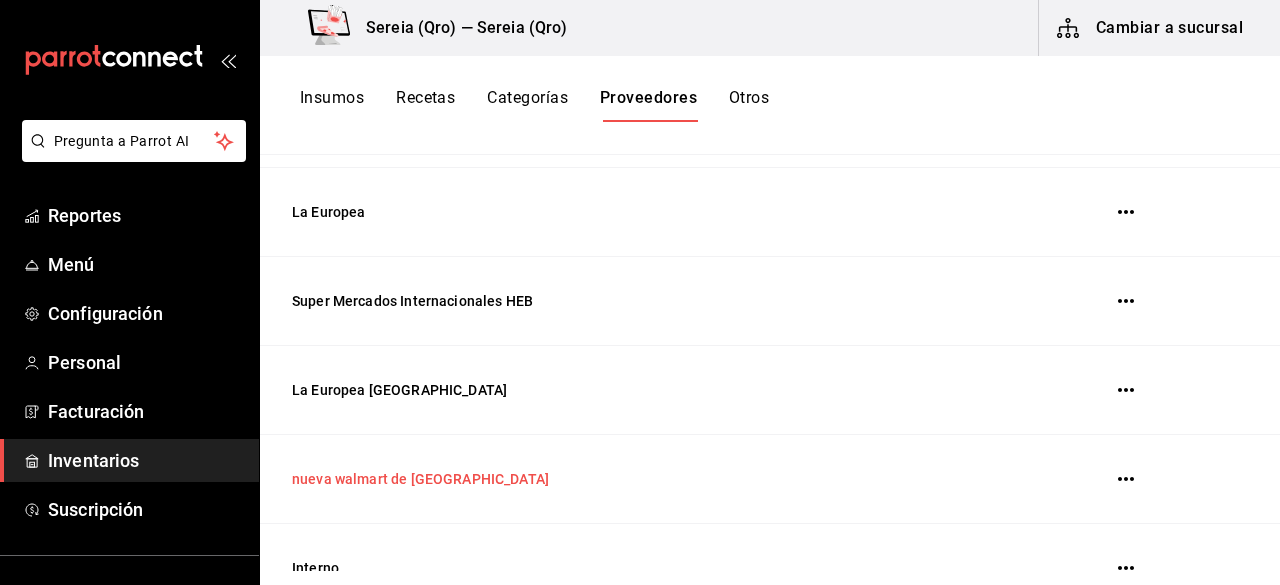 scroll, scrollTop: 270, scrollLeft: 0, axis: vertical 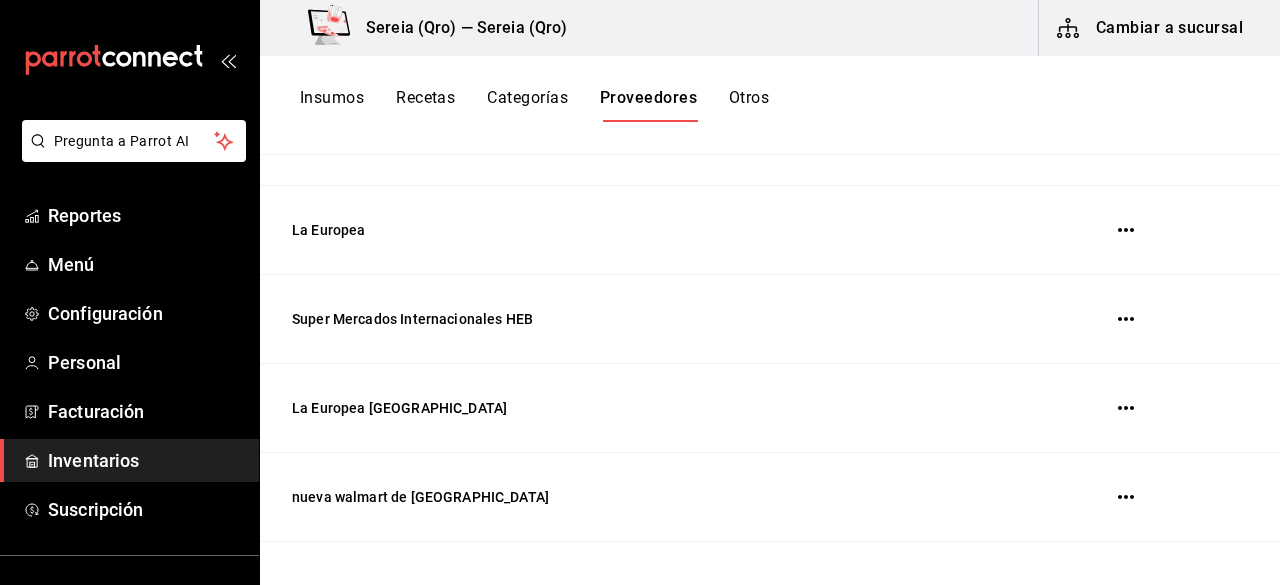 click 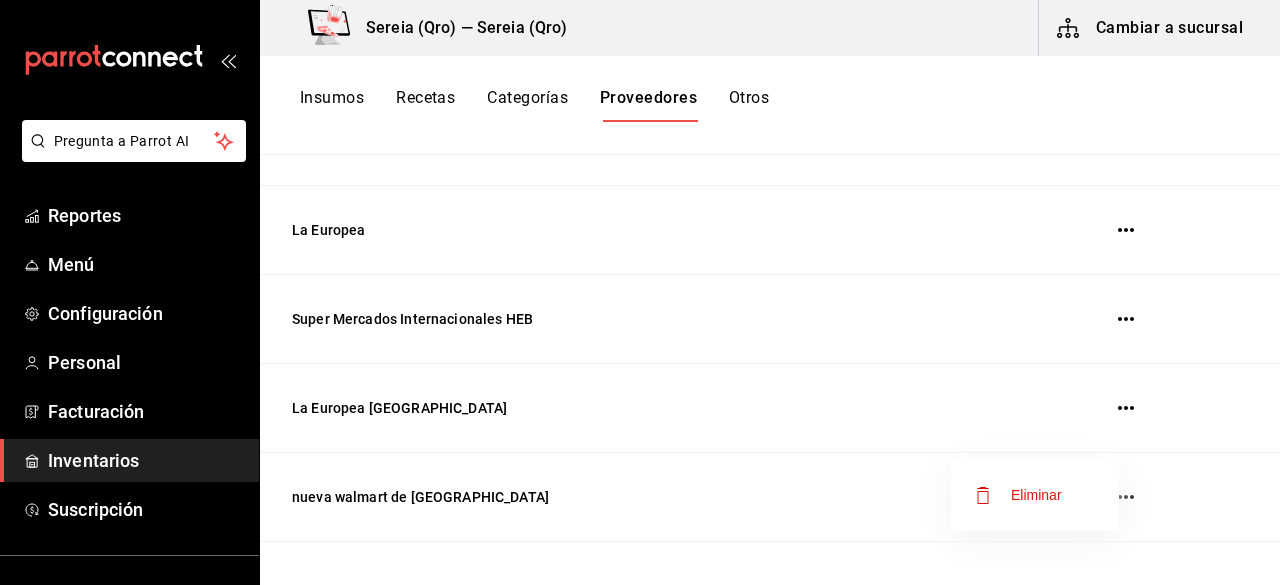 click on "Eliminar" at bounding box center [1035, 495] 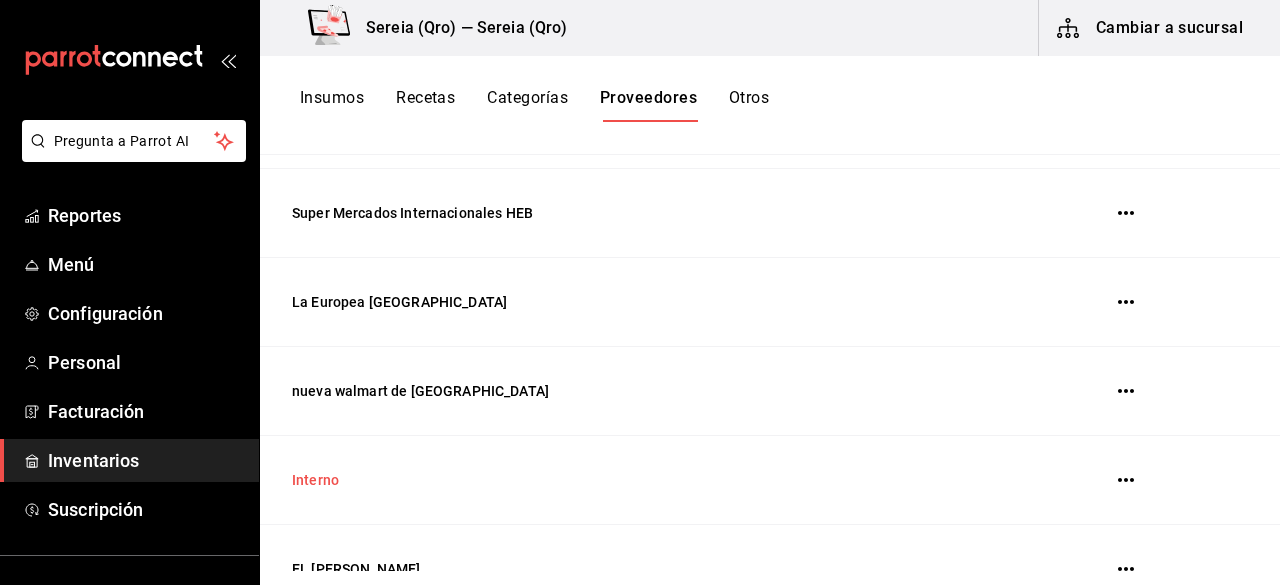 scroll, scrollTop: 370, scrollLeft: 0, axis: vertical 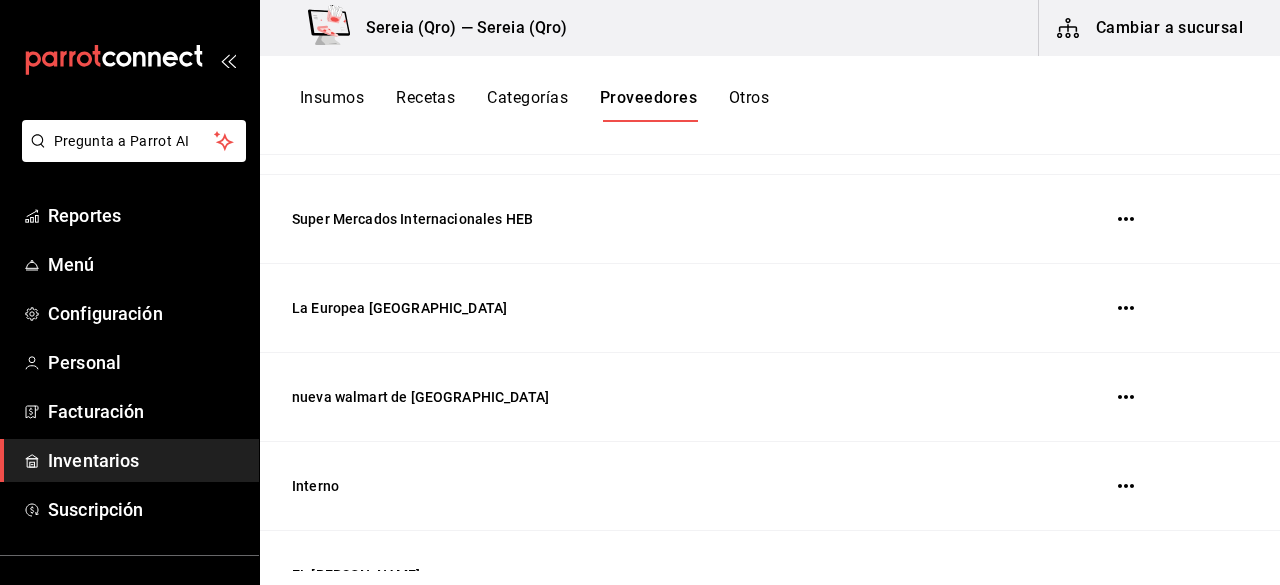 click 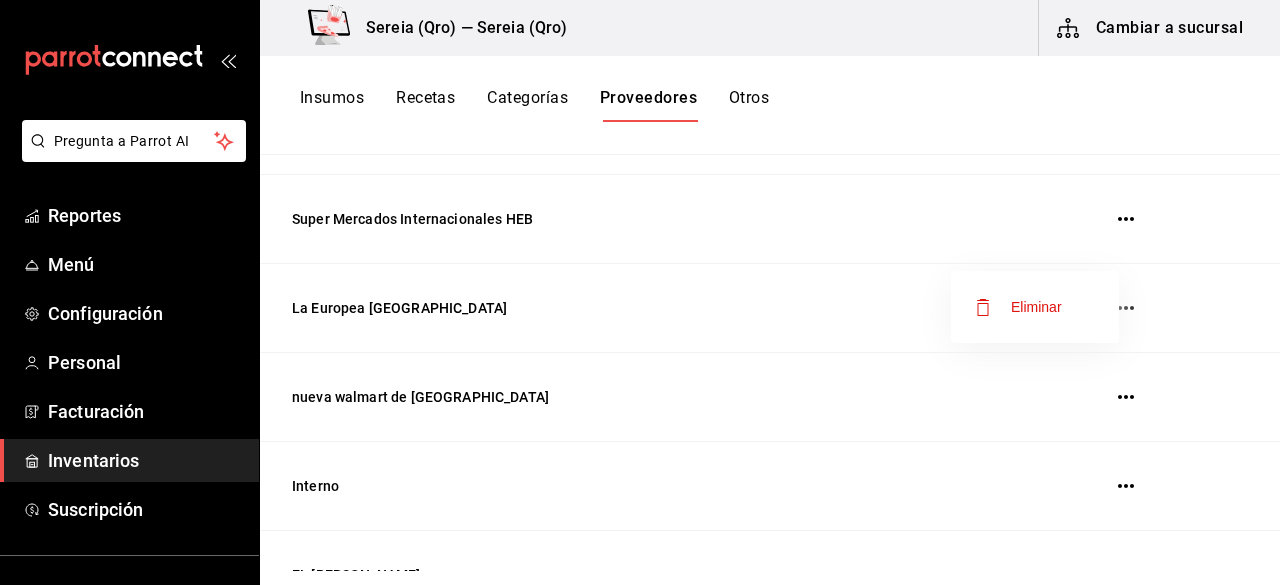 click on "Eliminar" at bounding box center (1036, 307) 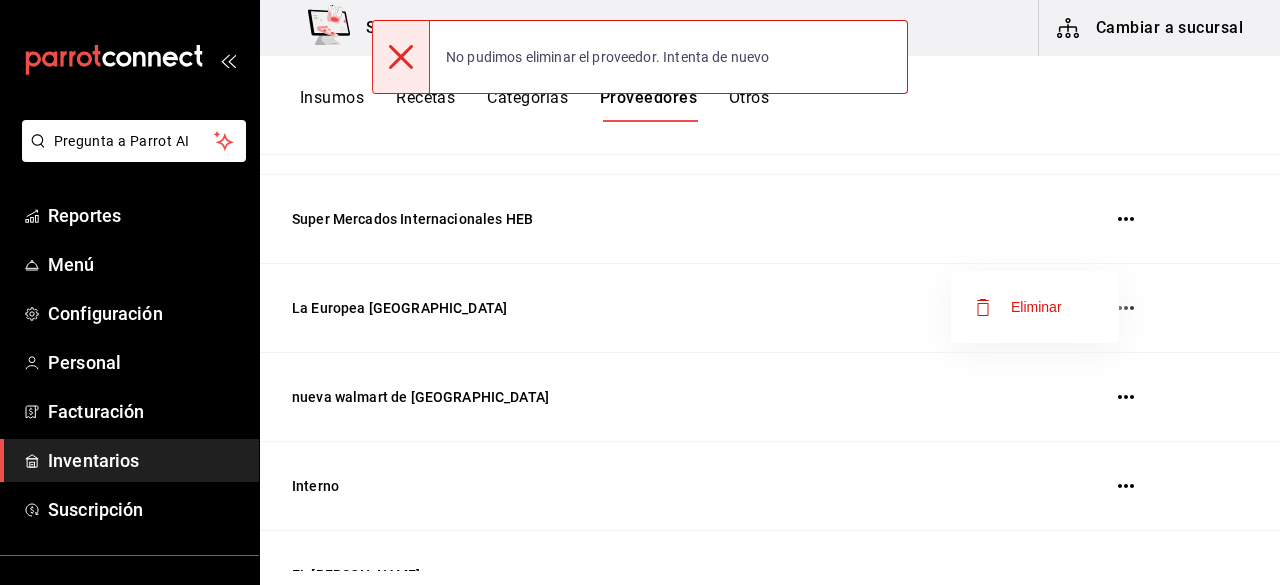click at bounding box center [640, 292] 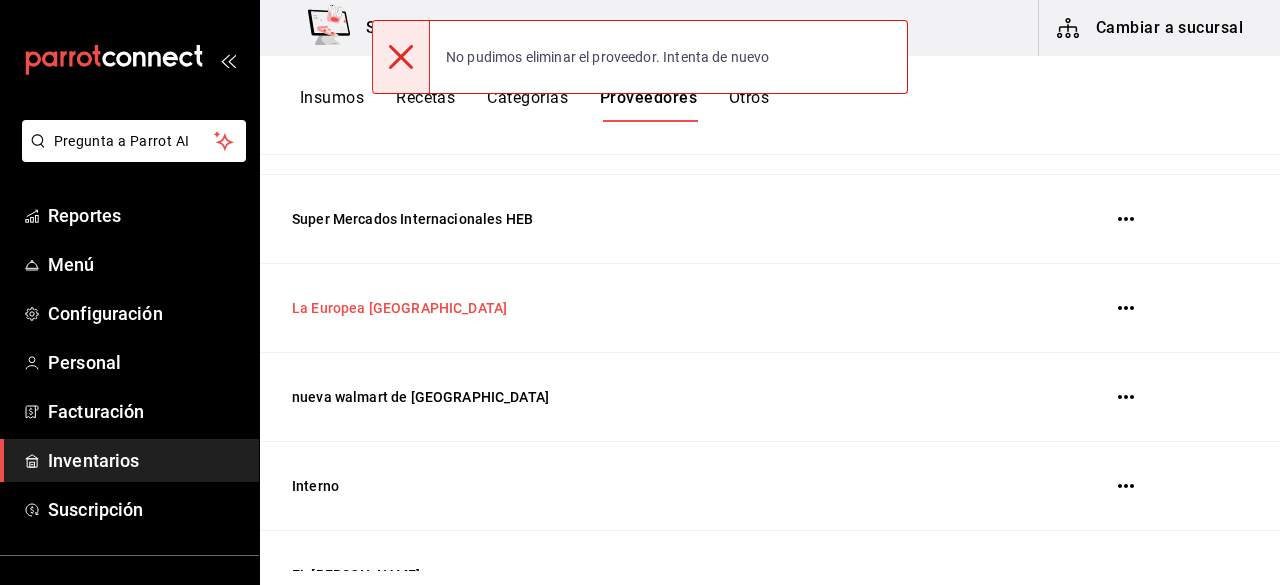 click on "La Europea [GEOGRAPHIC_DATA]" at bounding box center [620, 308] 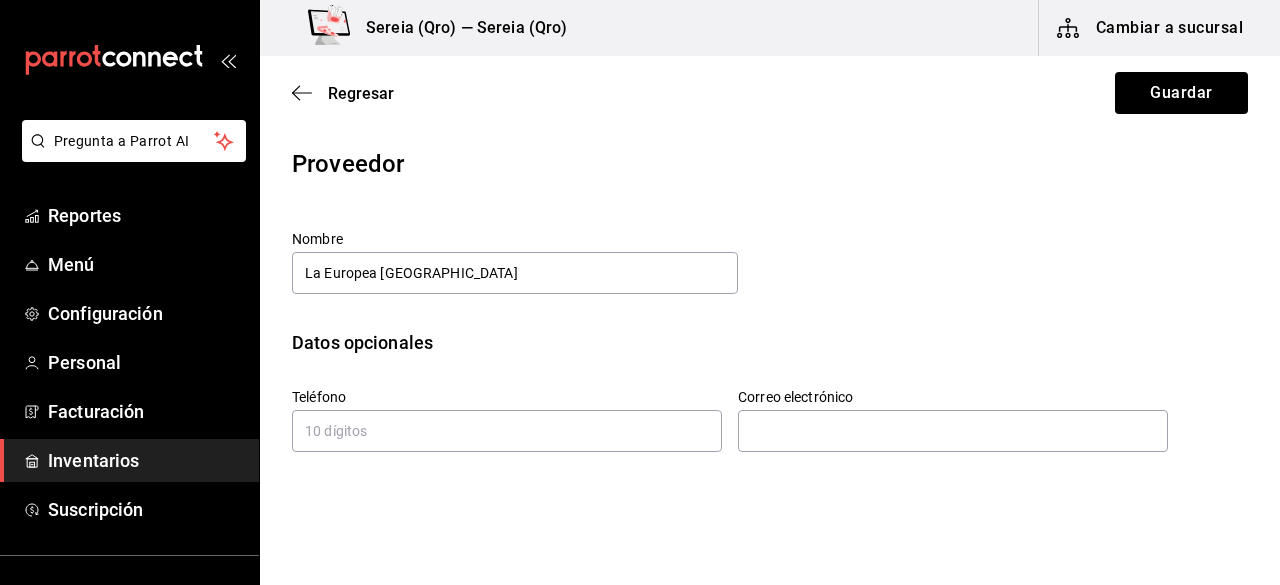 click on "Datos opcionales" at bounding box center [770, 342] 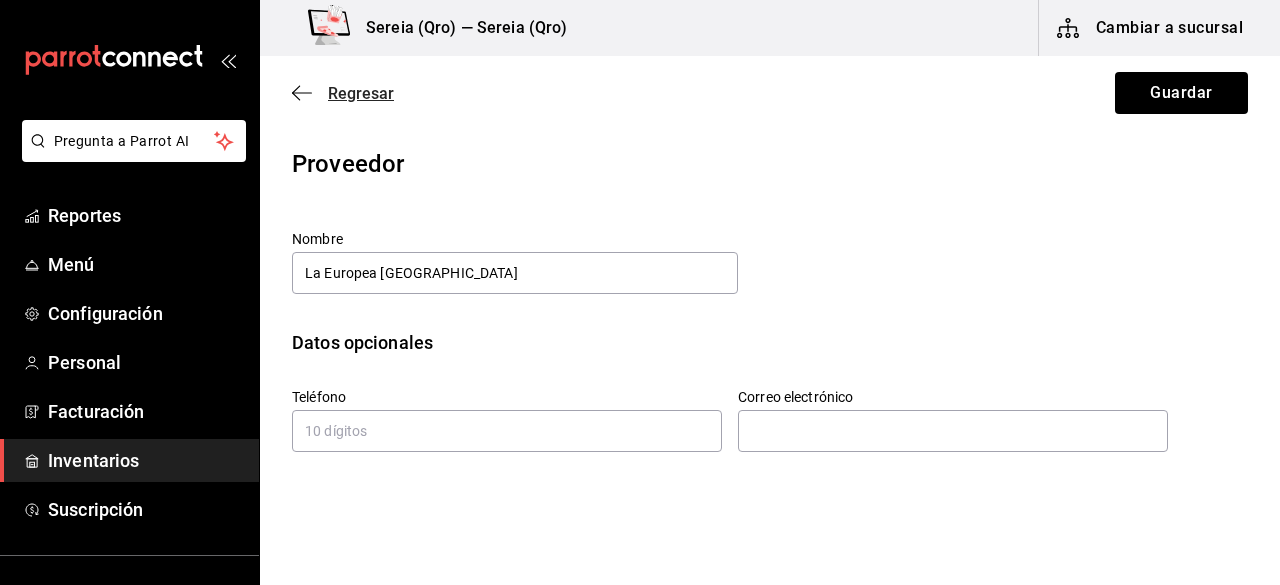 click 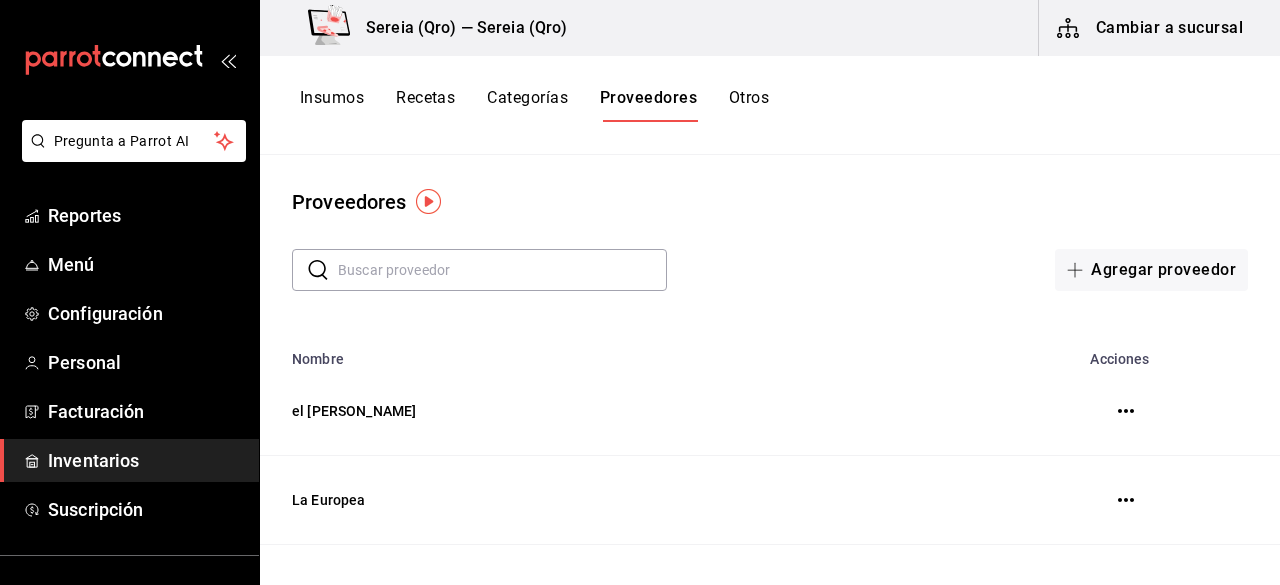 click 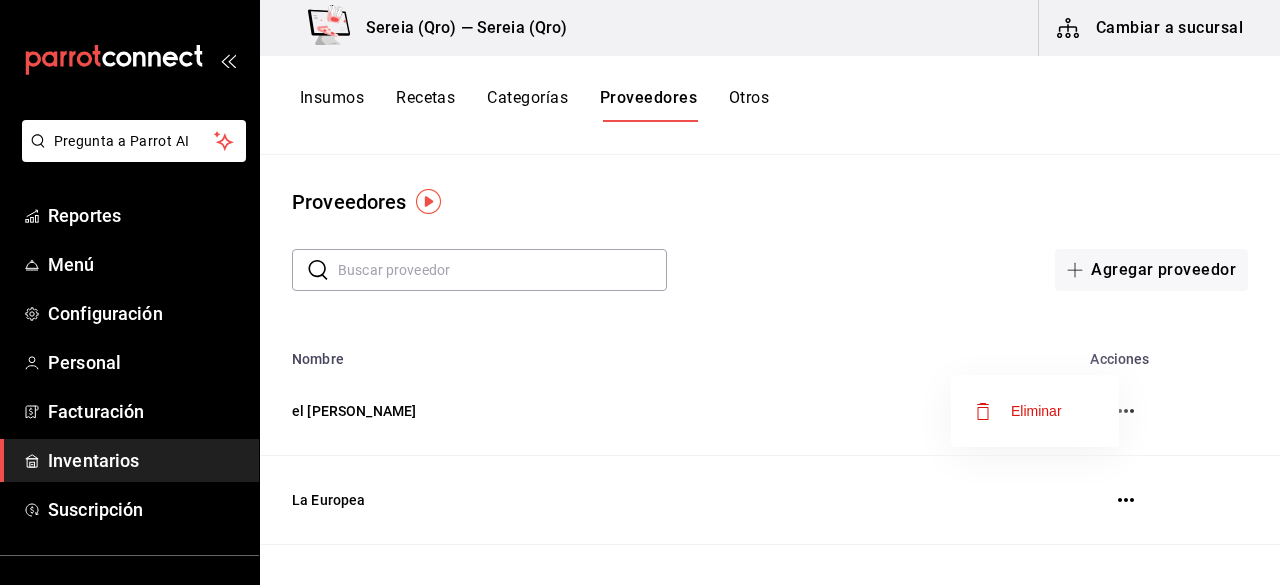 click on "Eliminar" at bounding box center [1036, 411] 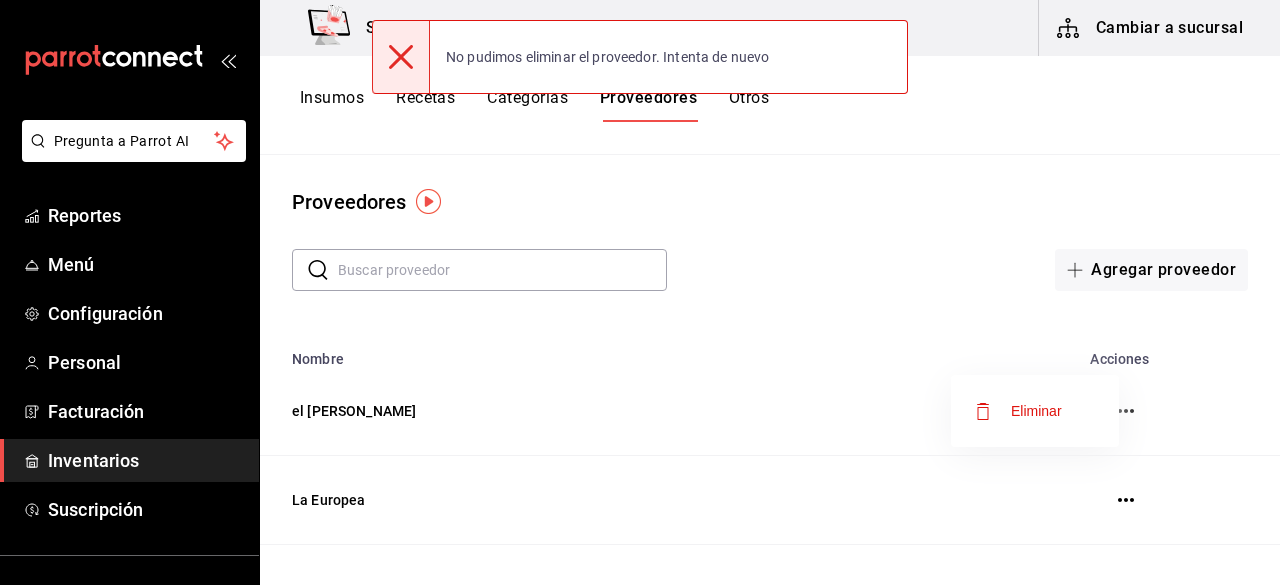 click at bounding box center (640, 292) 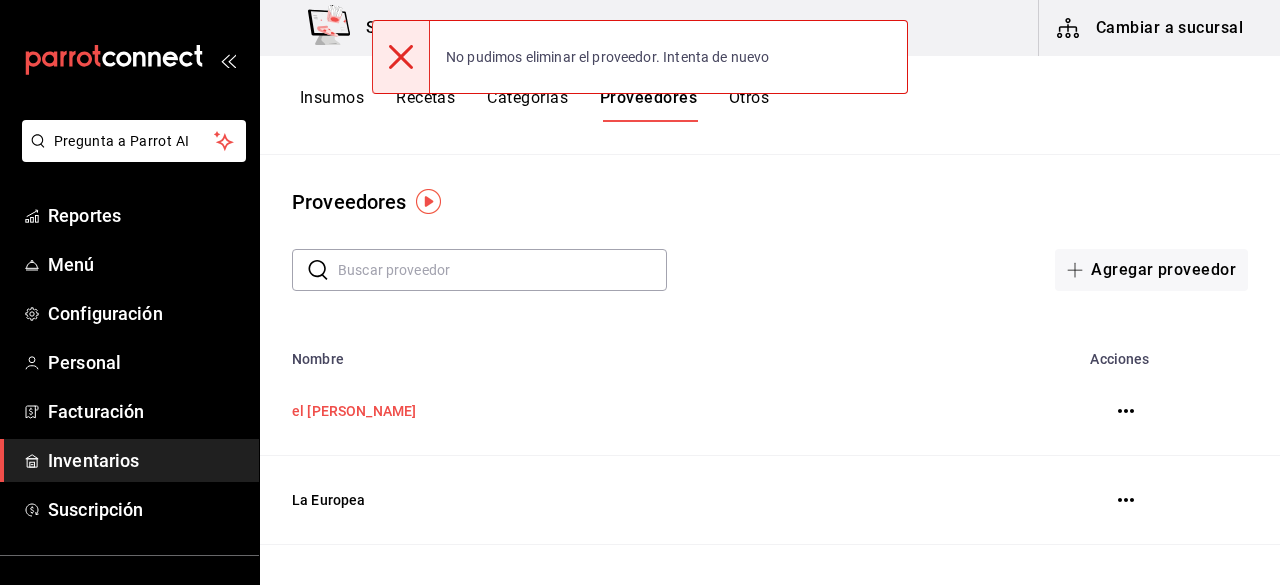 click on "el [PERSON_NAME]" at bounding box center [620, 411] 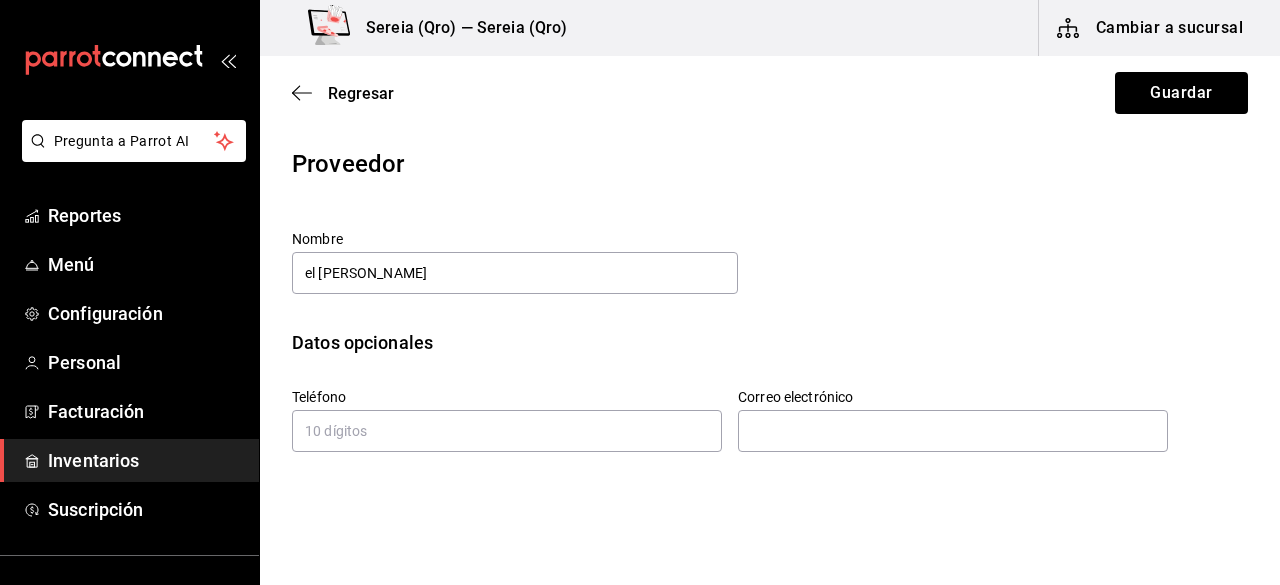 click on "Datos opcionales" at bounding box center (770, 342) 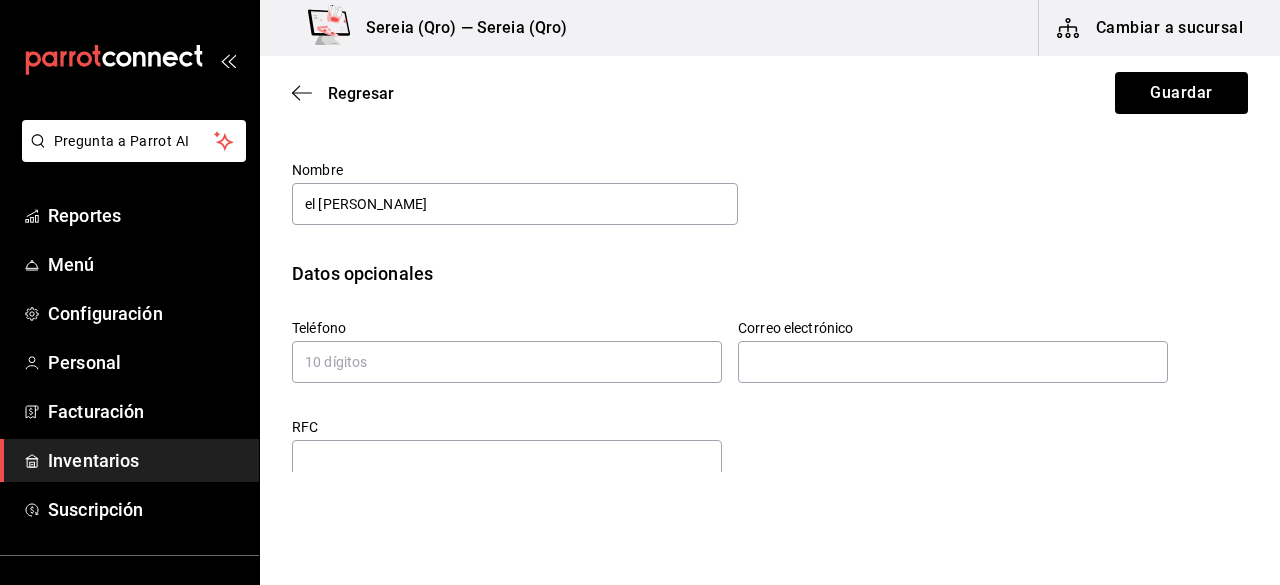 scroll, scrollTop: 100, scrollLeft: 0, axis: vertical 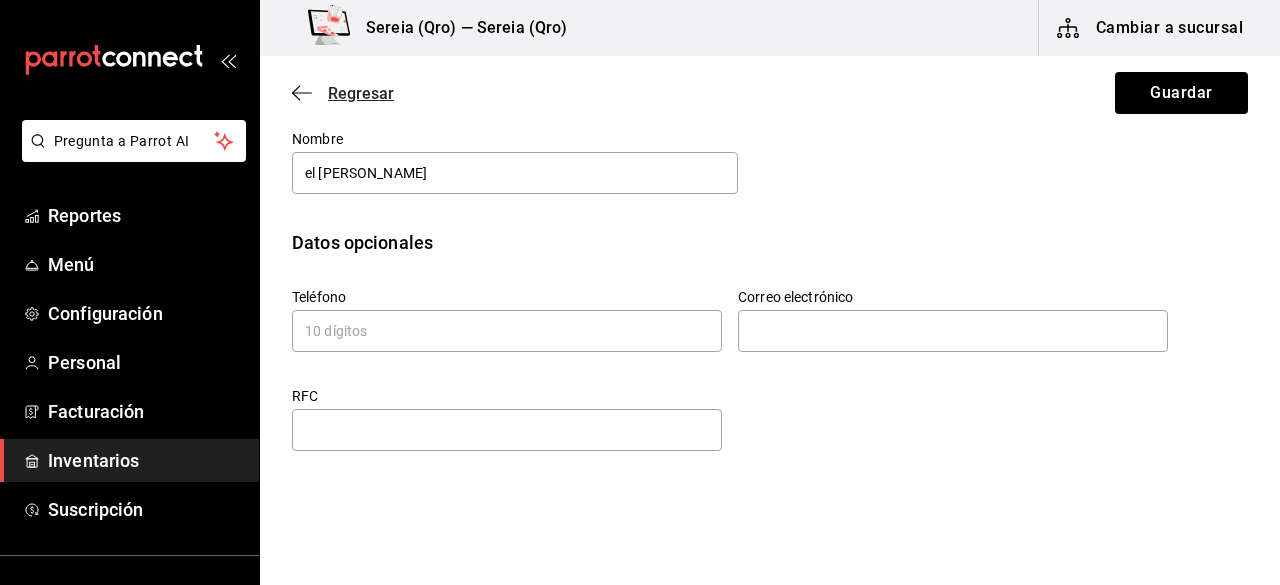 click 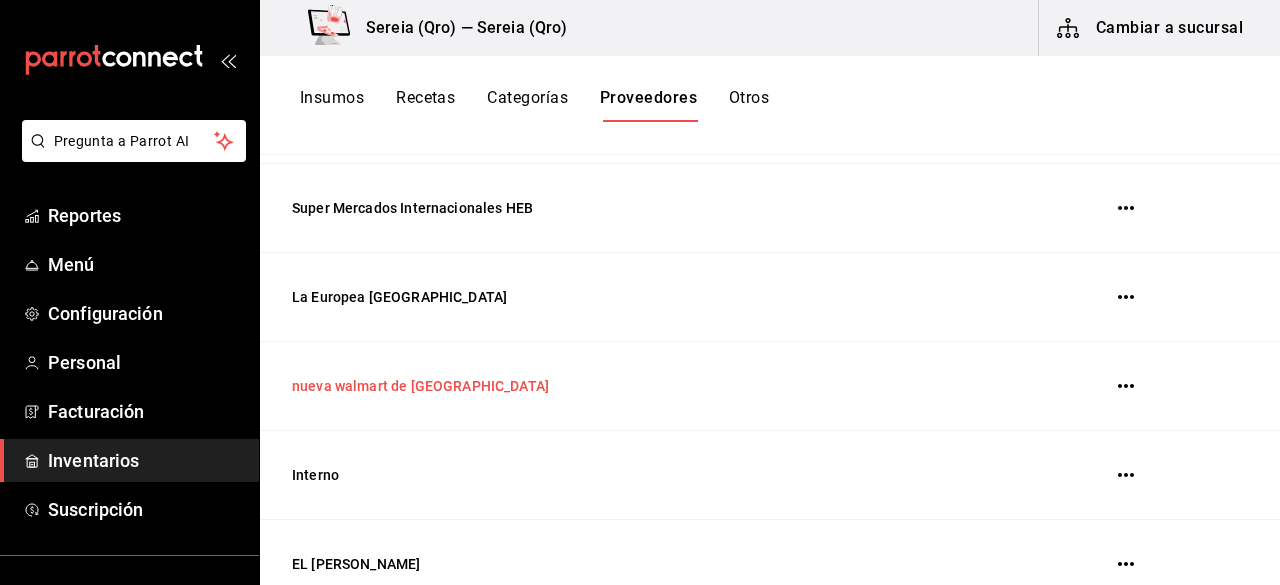 scroll, scrollTop: 400, scrollLeft: 0, axis: vertical 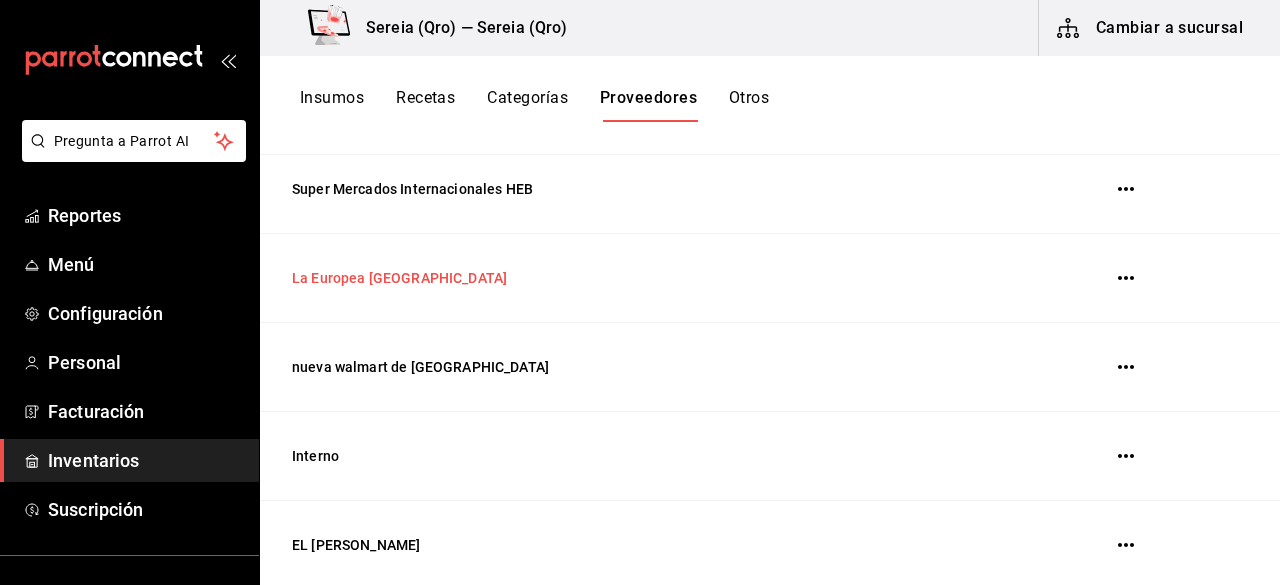 click on "La Europea [GEOGRAPHIC_DATA]" at bounding box center [620, 278] 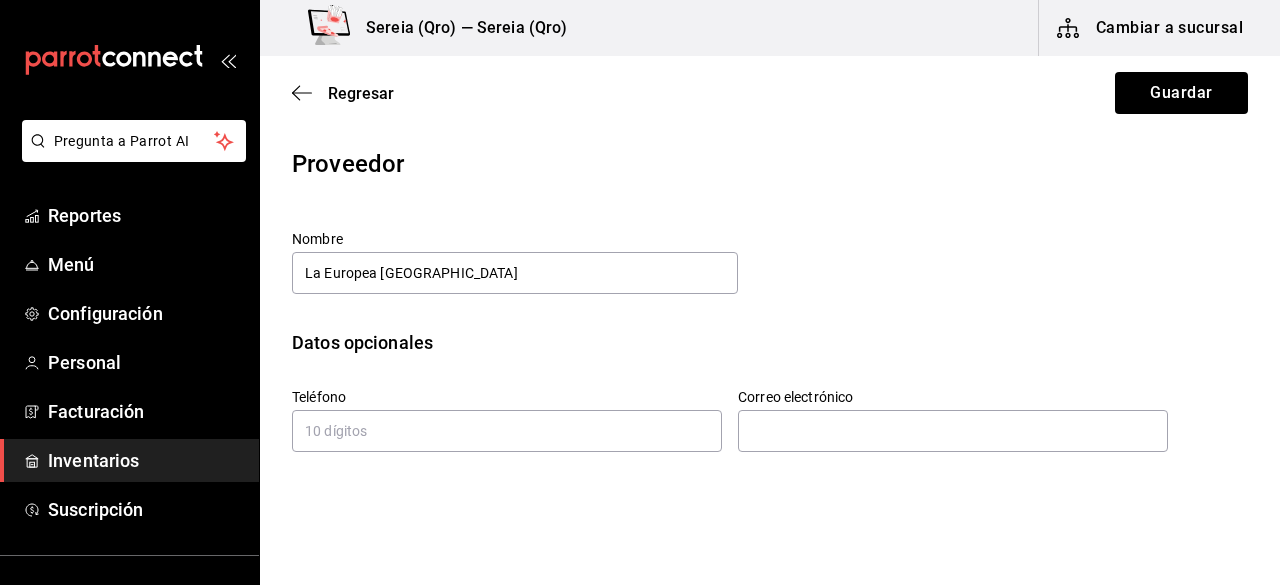 click on "Proveedor Nombre La Europea [GEOGRAPHIC_DATA] Datos opcionales Teléfono Correo electrónico RFC" at bounding box center [770, 350] 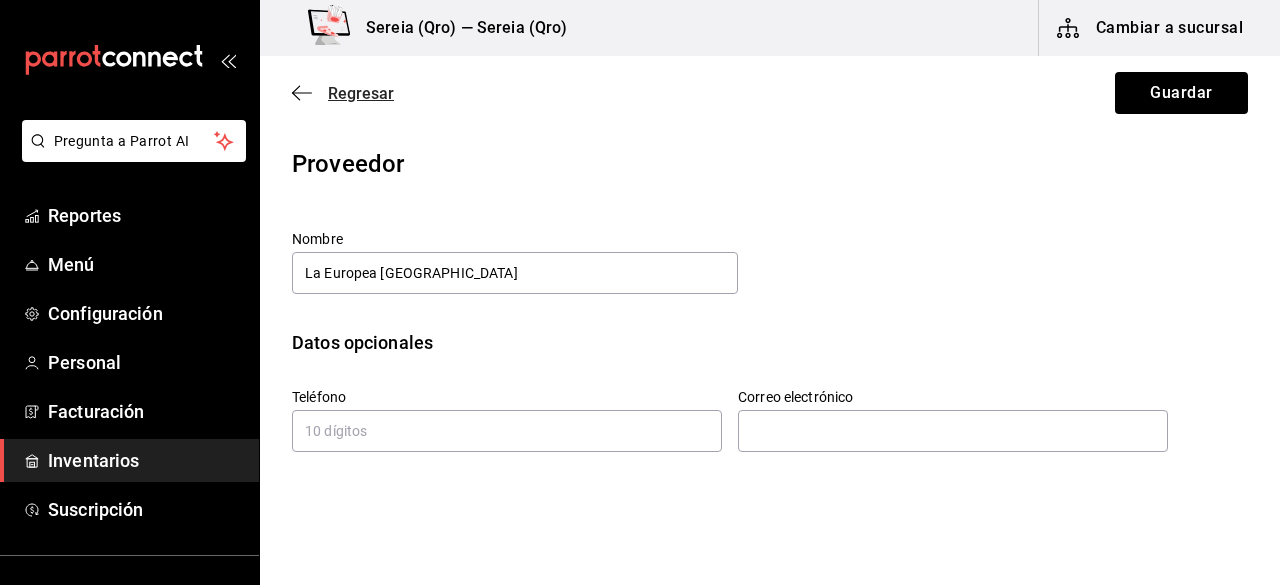 click 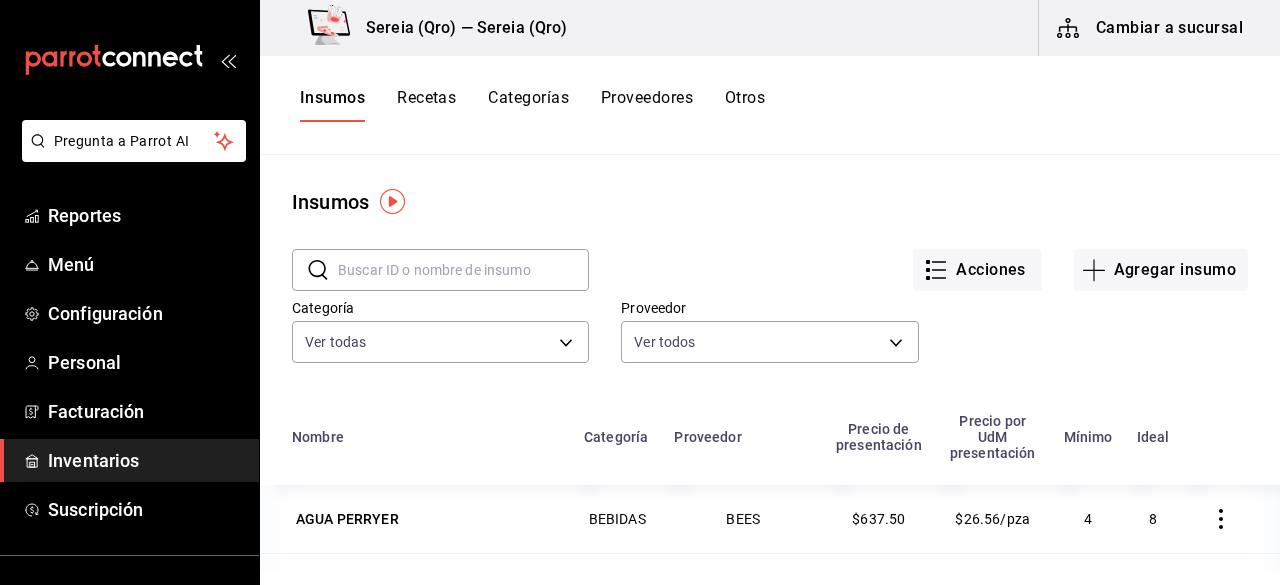 click on "Proveedores" at bounding box center [647, 105] 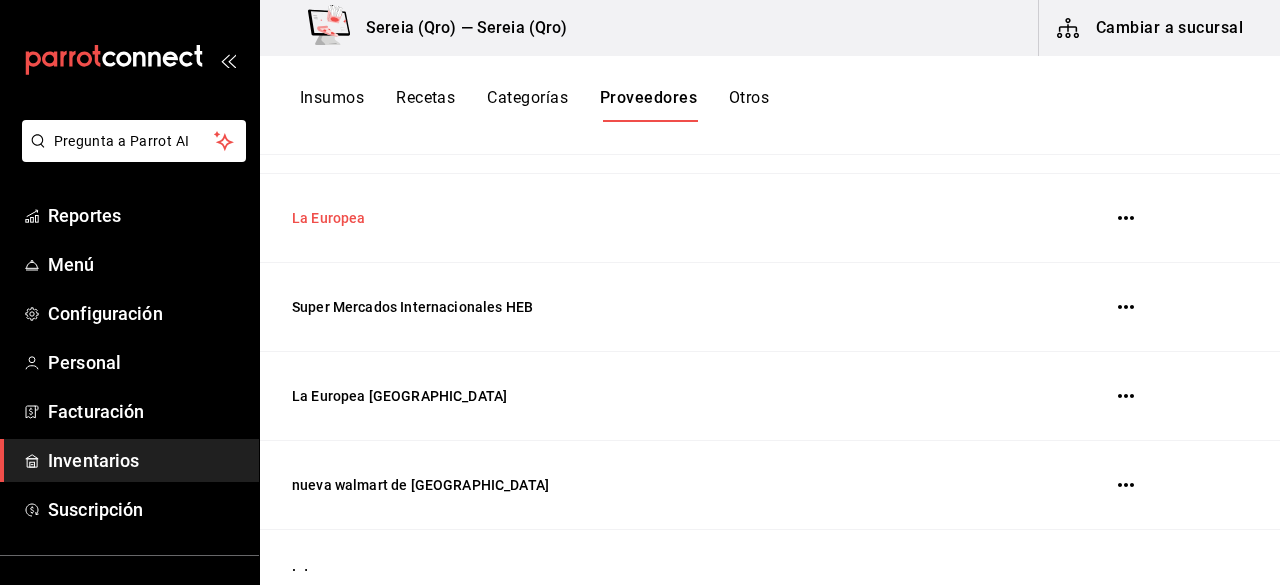 scroll, scrollTop: 270, scrollLeft: 0, axis: vertical 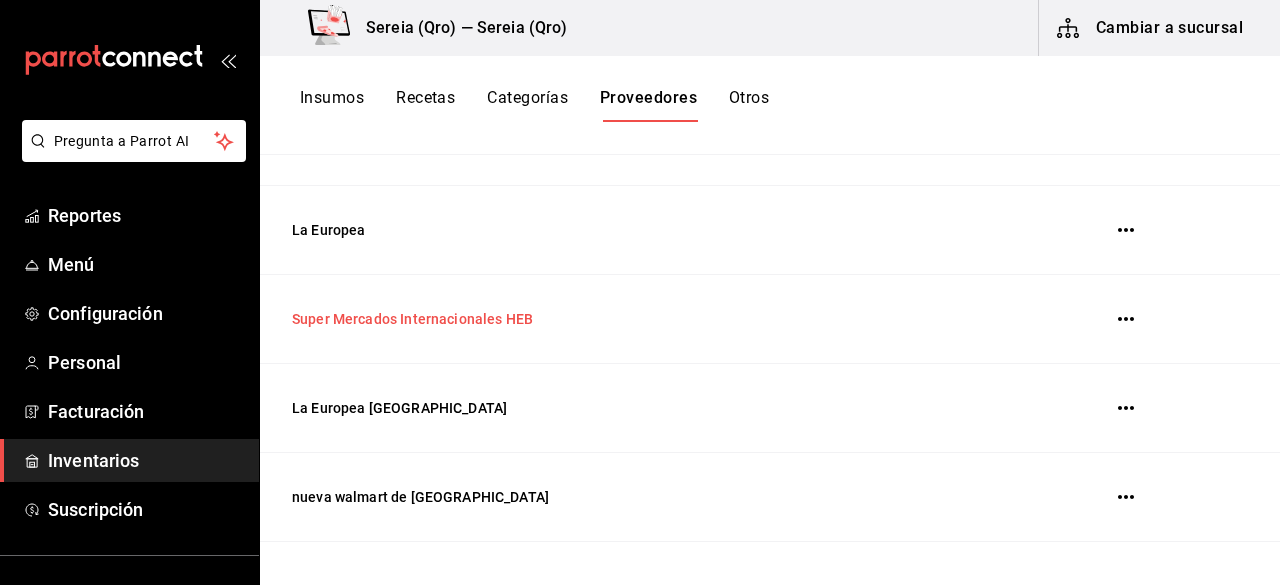 click on "Super Mercados Internacionales HEB" at bounding box center (620, 319) 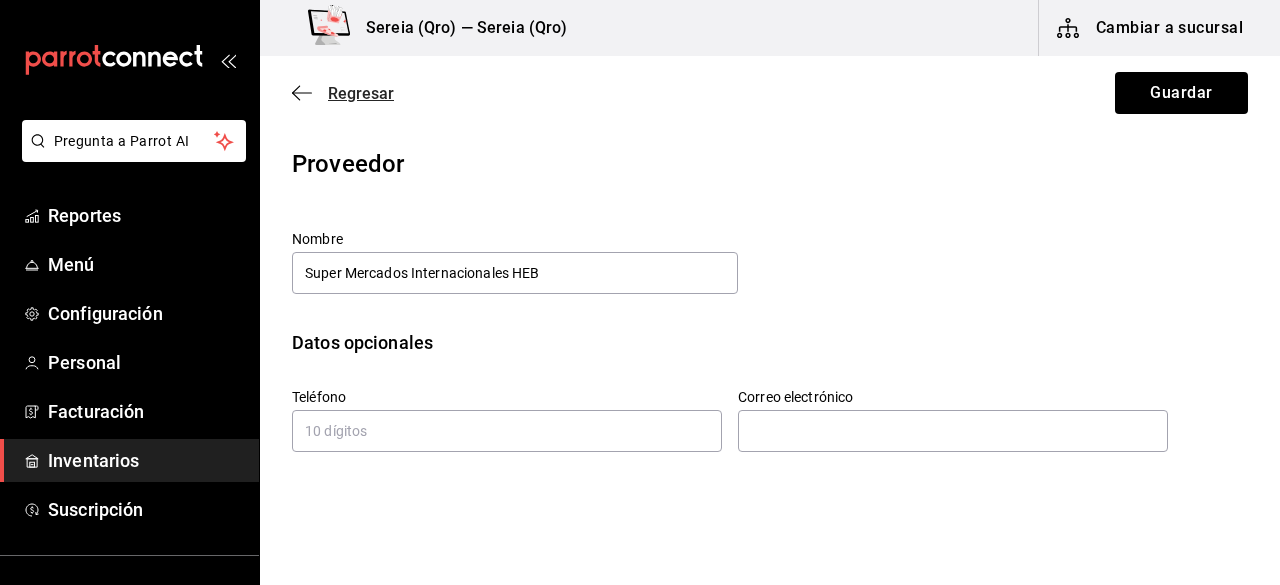 click 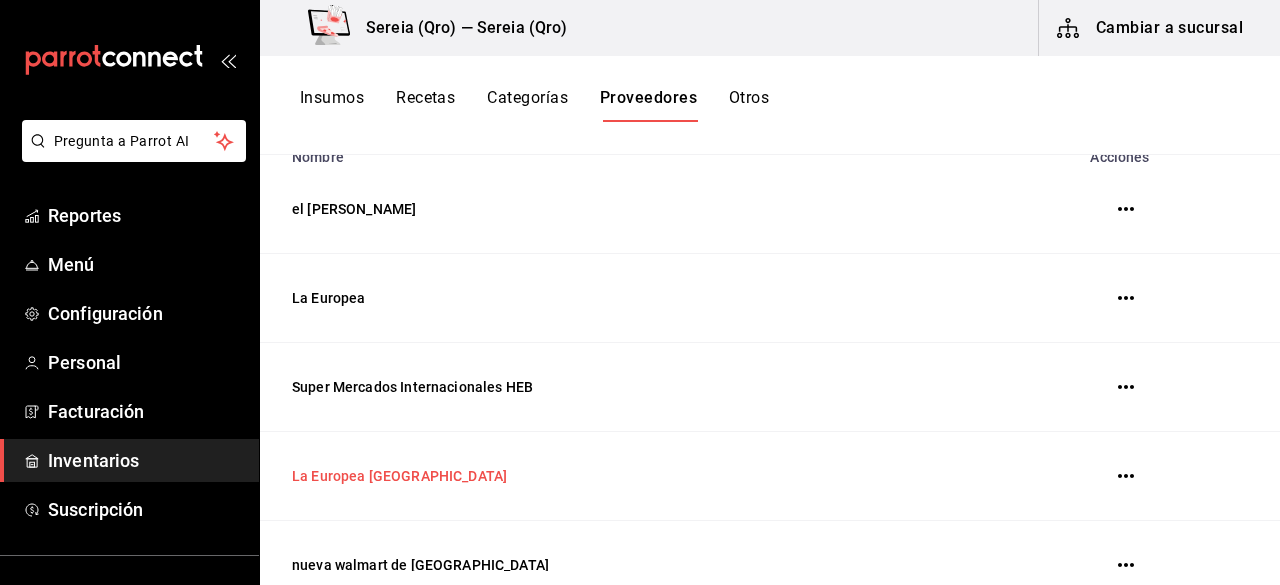 scroll, scrollTop: 170, scrollLeft: 0, axis: vertical 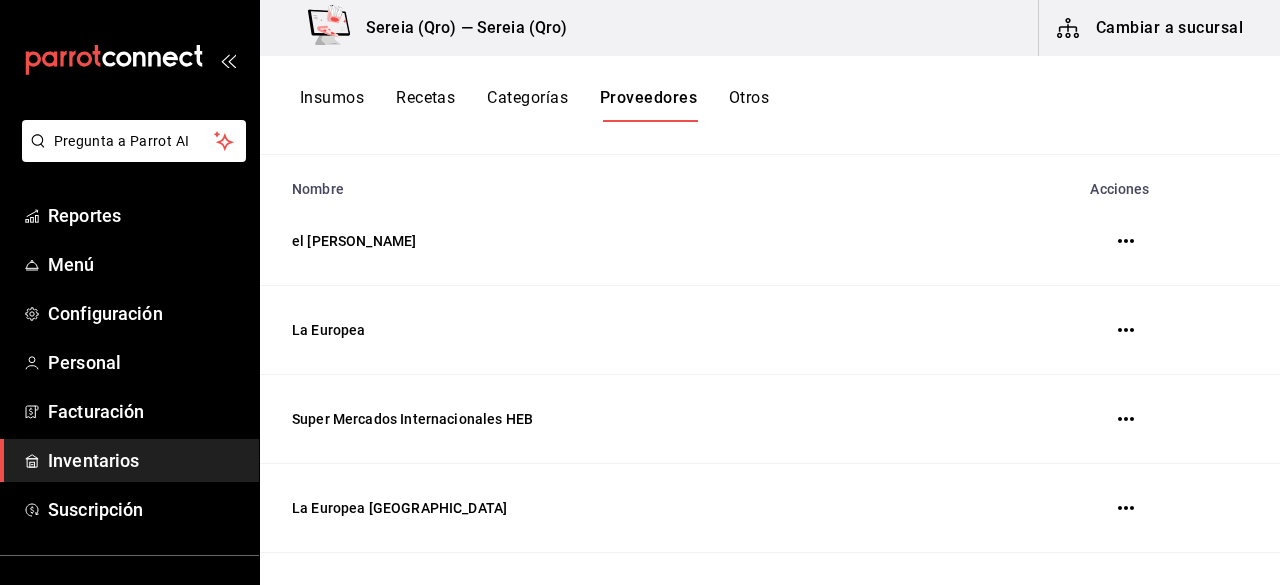 click 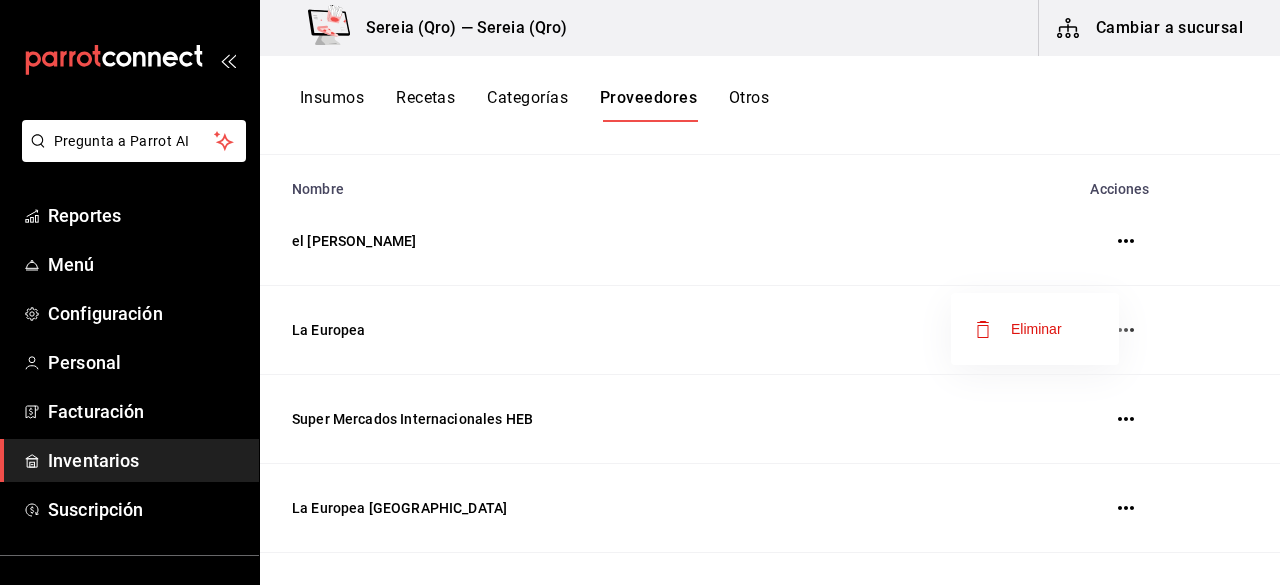 click on "Eliminar" at bounding box center [1036, 329] 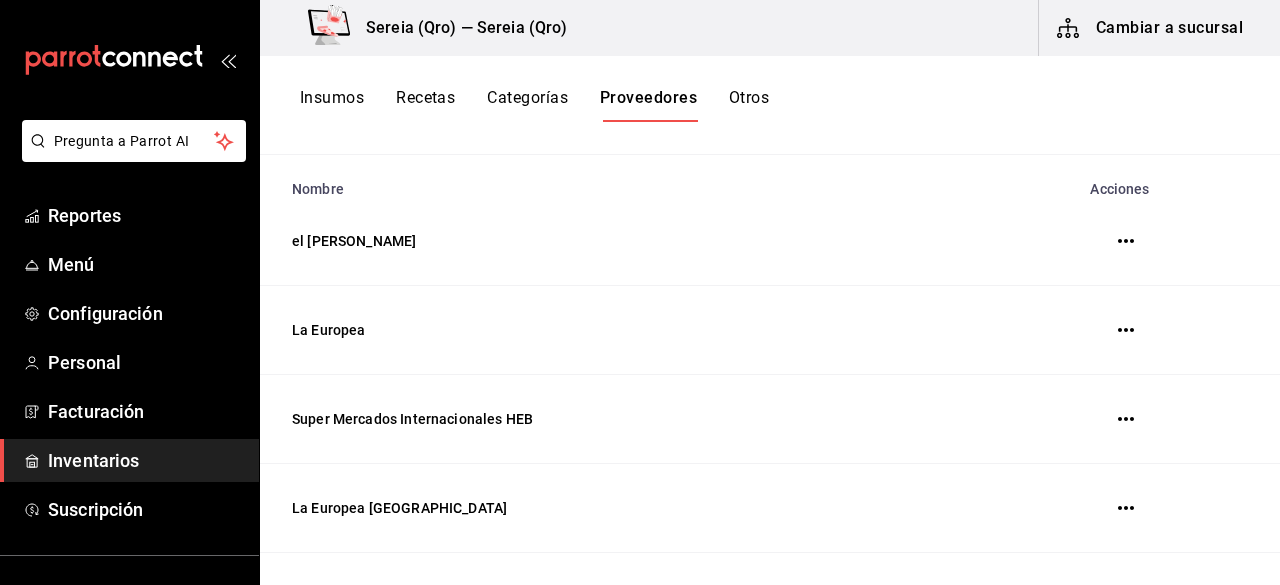click 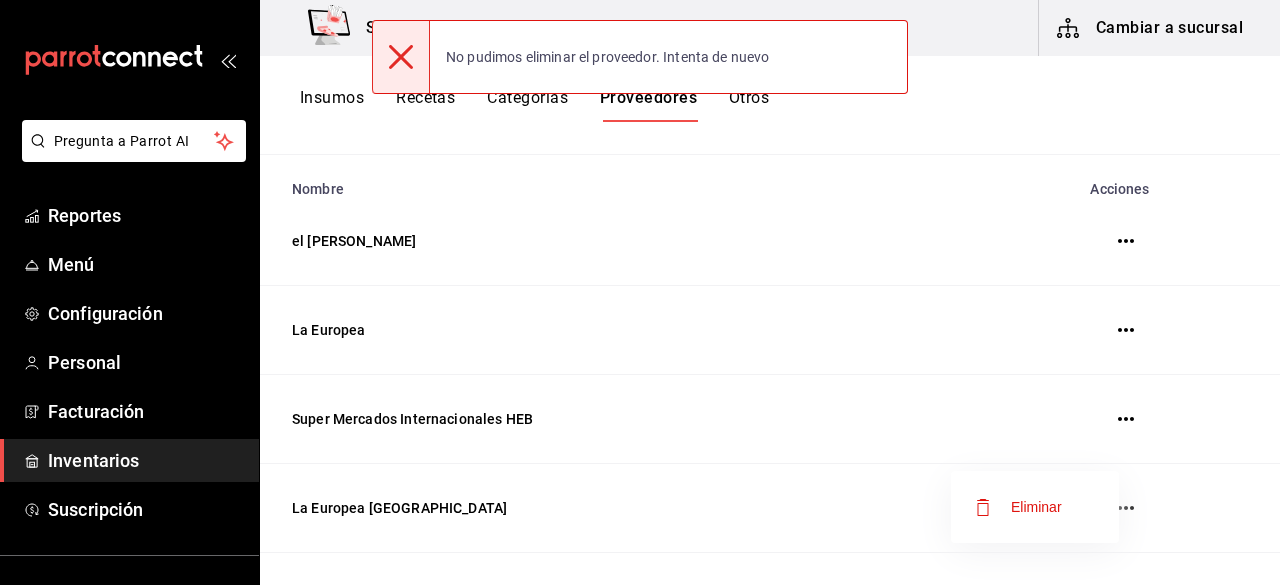 click on "Eliminar" at bounding box center [1018, 507] 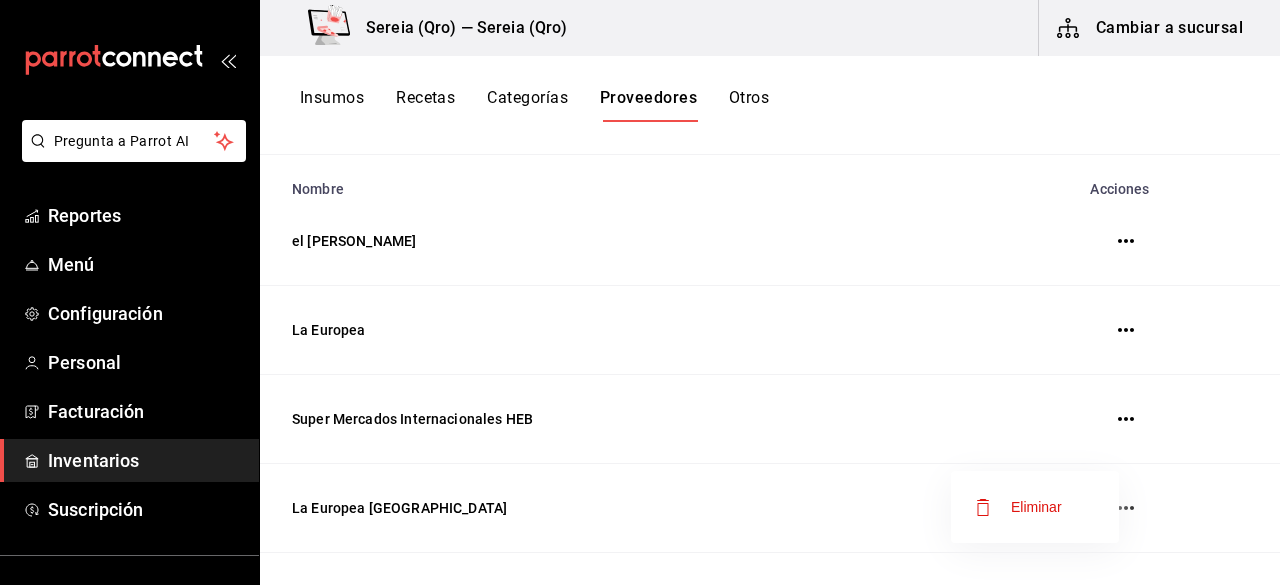 click at bounding box center (640, 292) 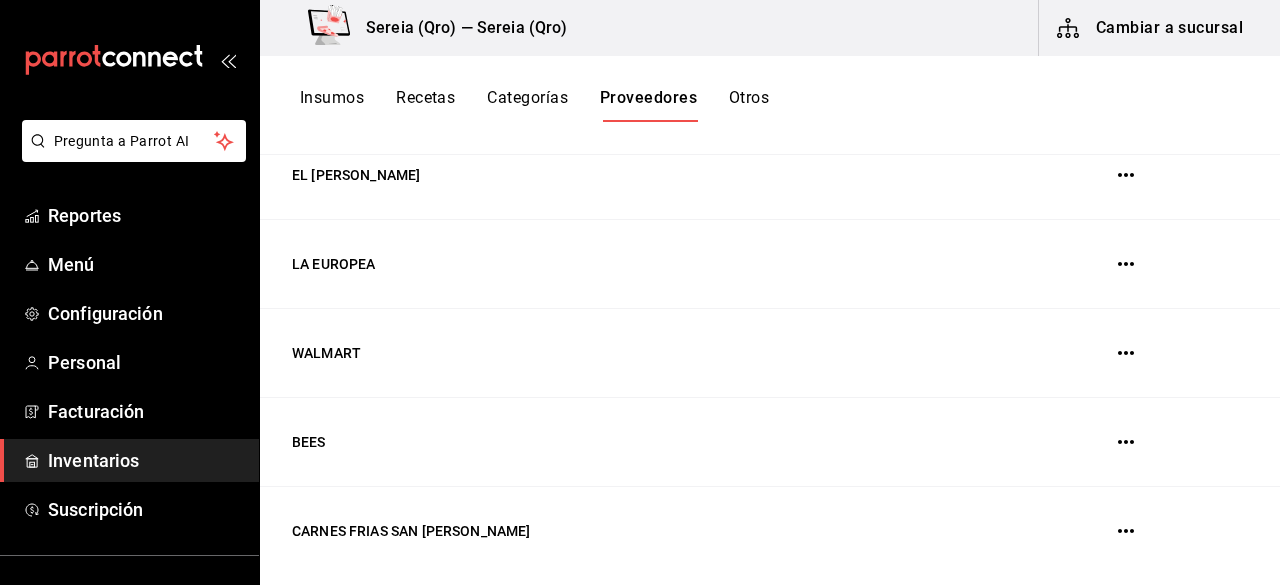 scroll, scrollTop: 670, scrollLeft: 0, axis: vertical 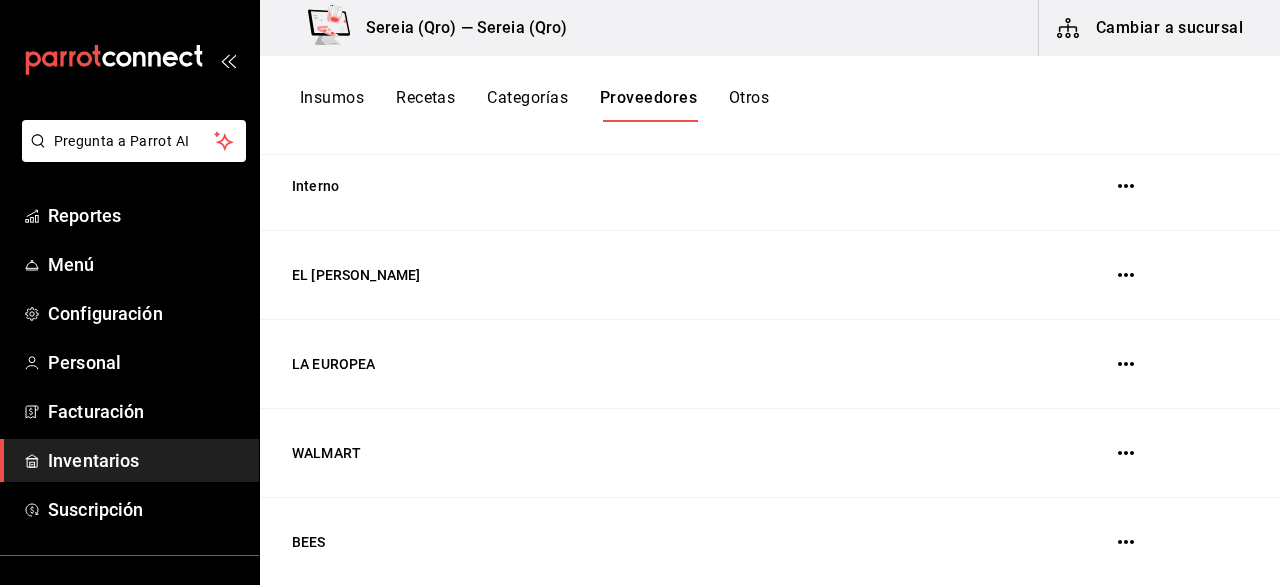 click 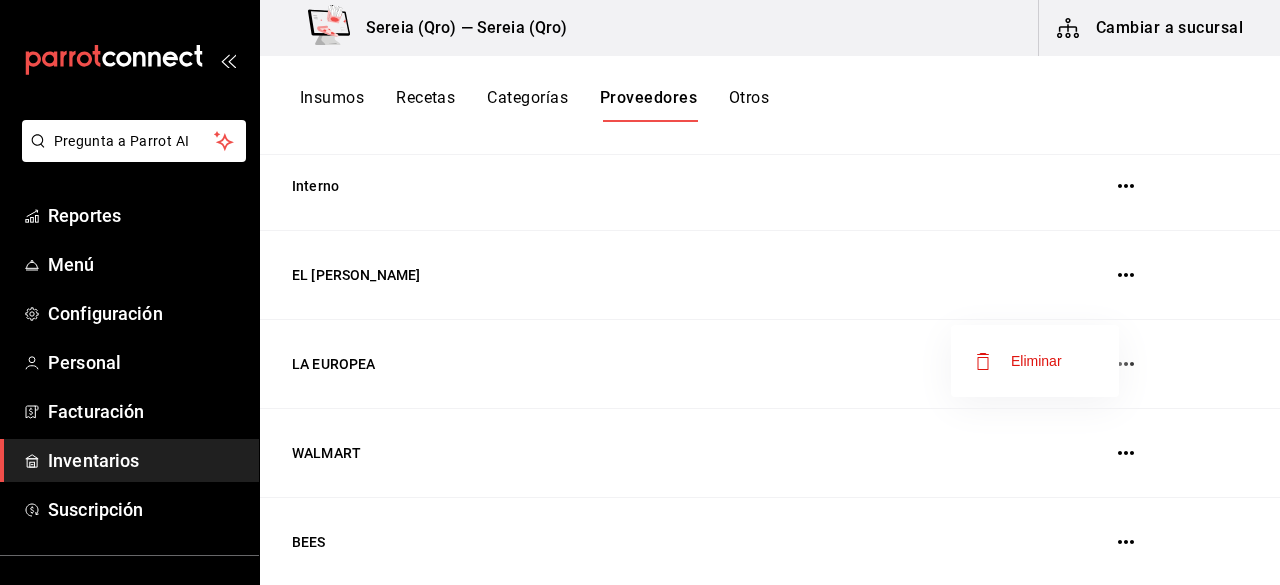 click on "Eliminar" at bounding box center (1036, 361) 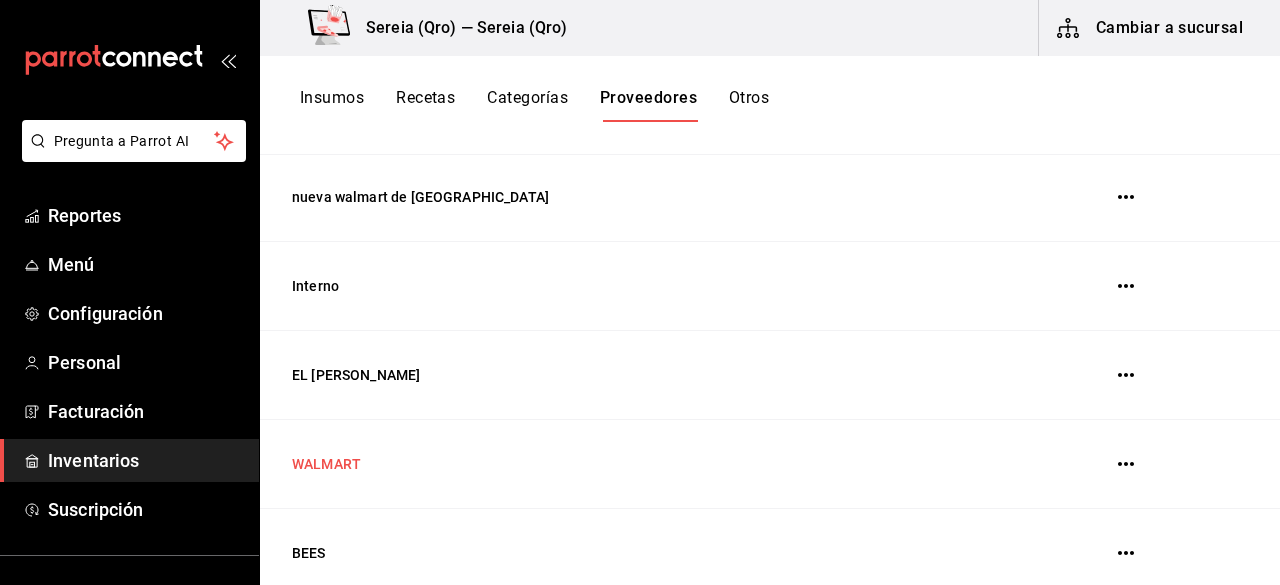 scroll, scrollTop: 682, scrollLeft: 0, axis: vertical 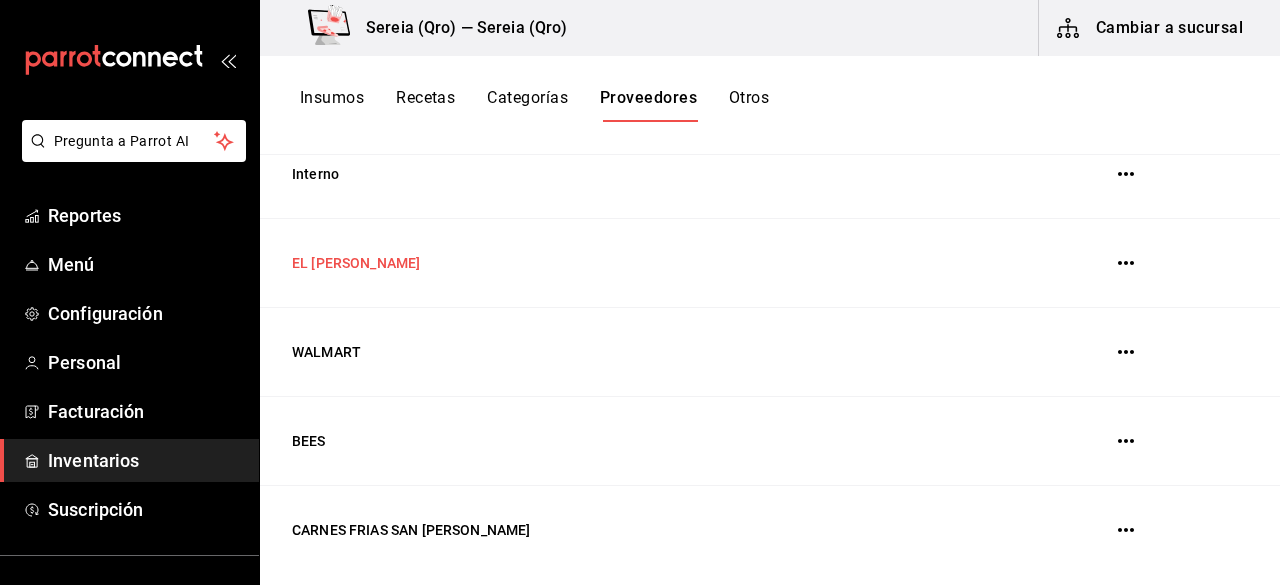 click on "EL [PERSON_NAME]" at bounding box center [620, 263] 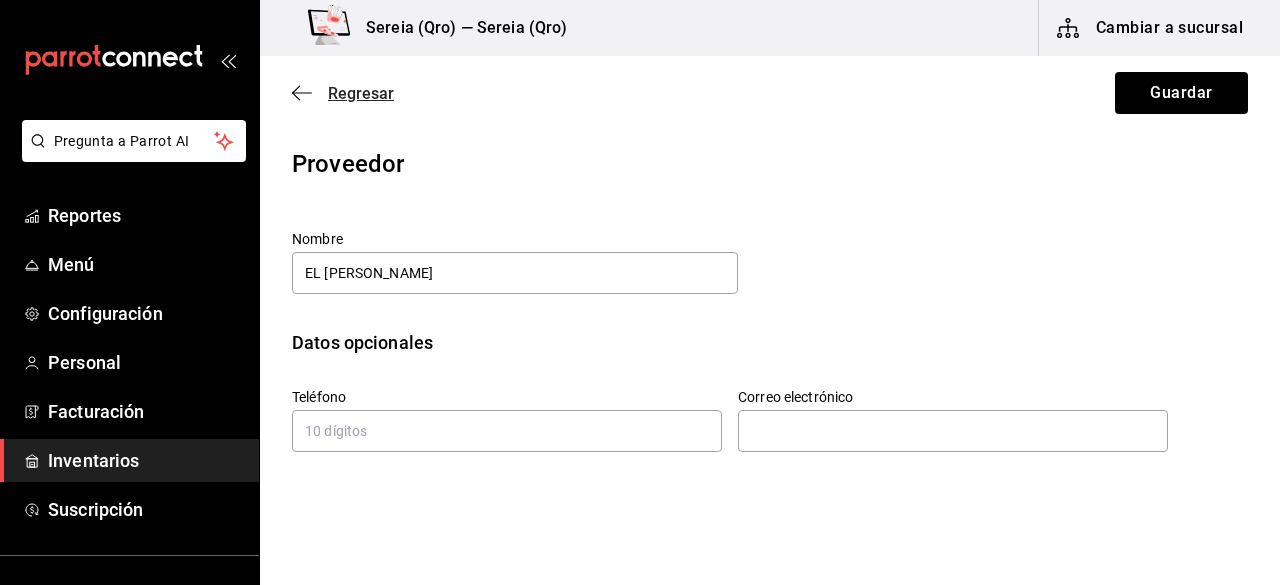 click 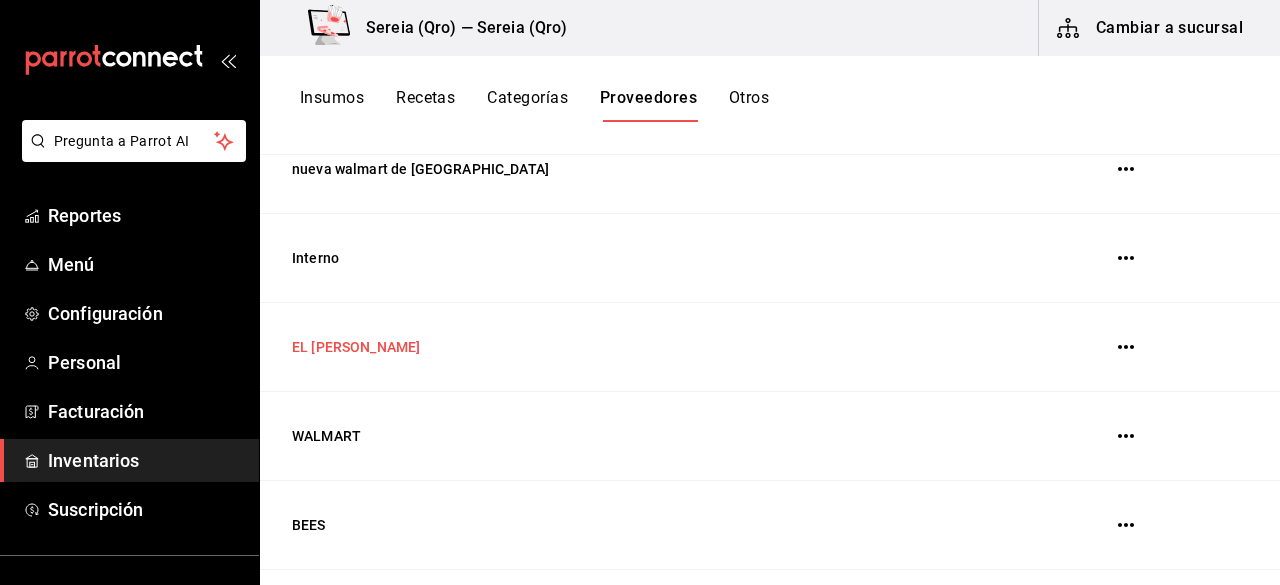 scroll, scrollTop: 600, scrollLeft: 0, axis: vertical 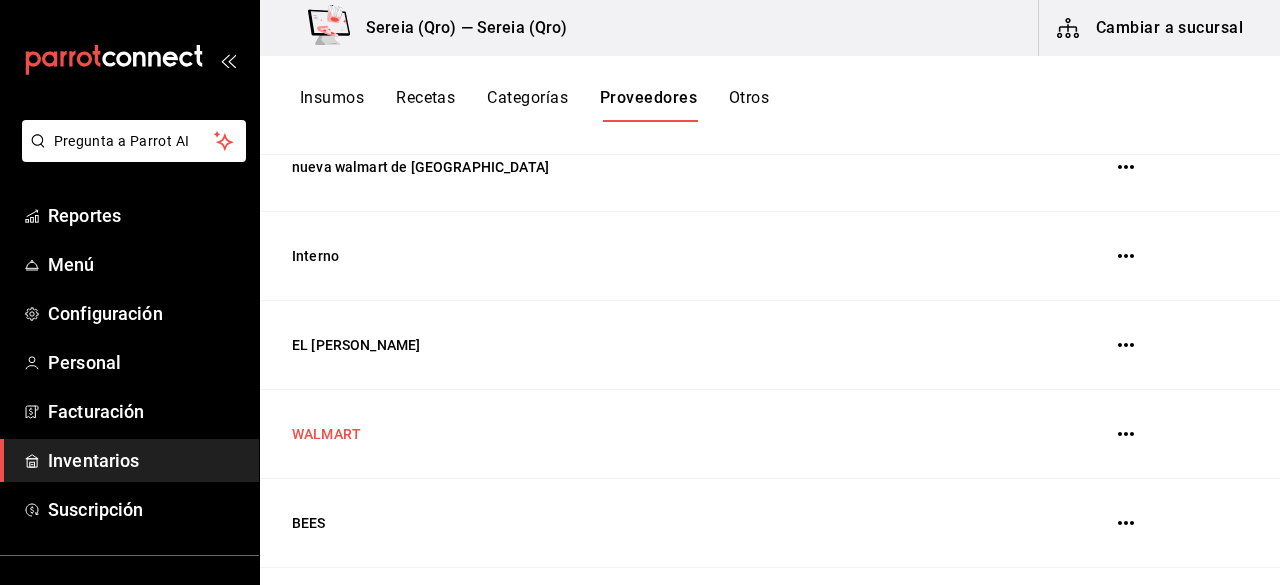 click on "WALMART" at bounding box center (620, 434) 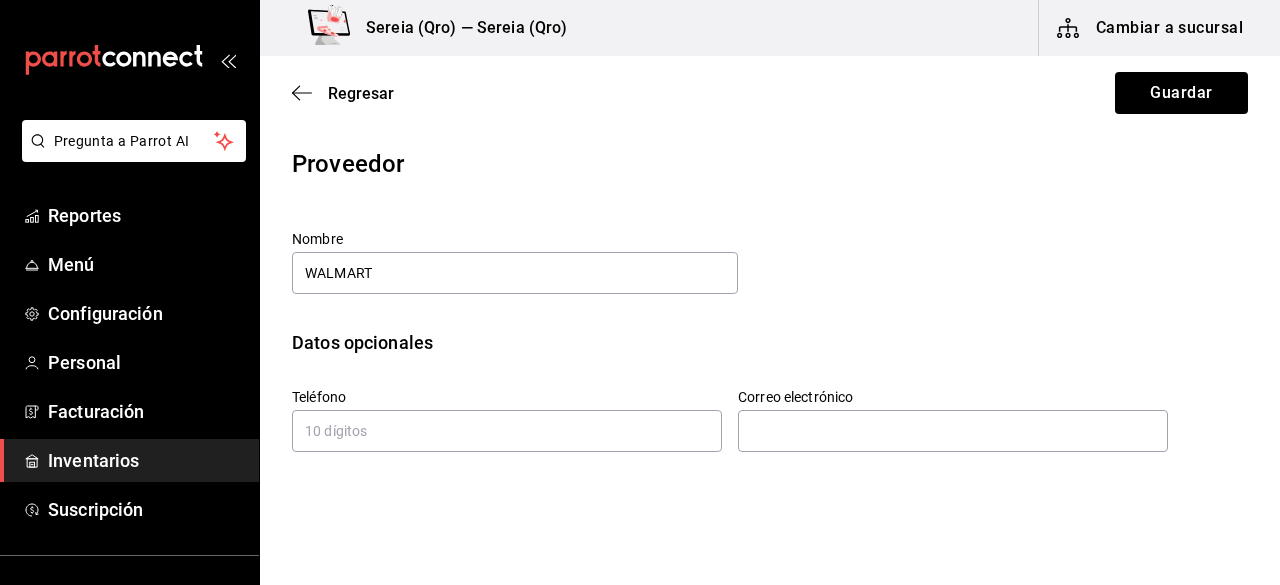 click on "Regresar Guardar" at bounding box center (770, 93) 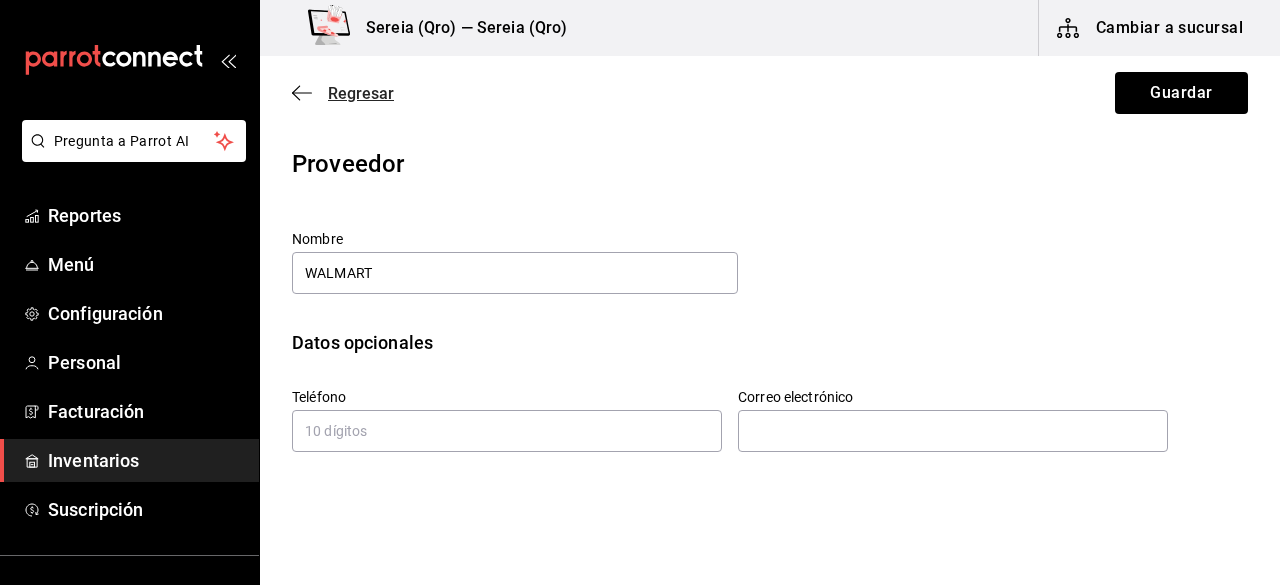 click 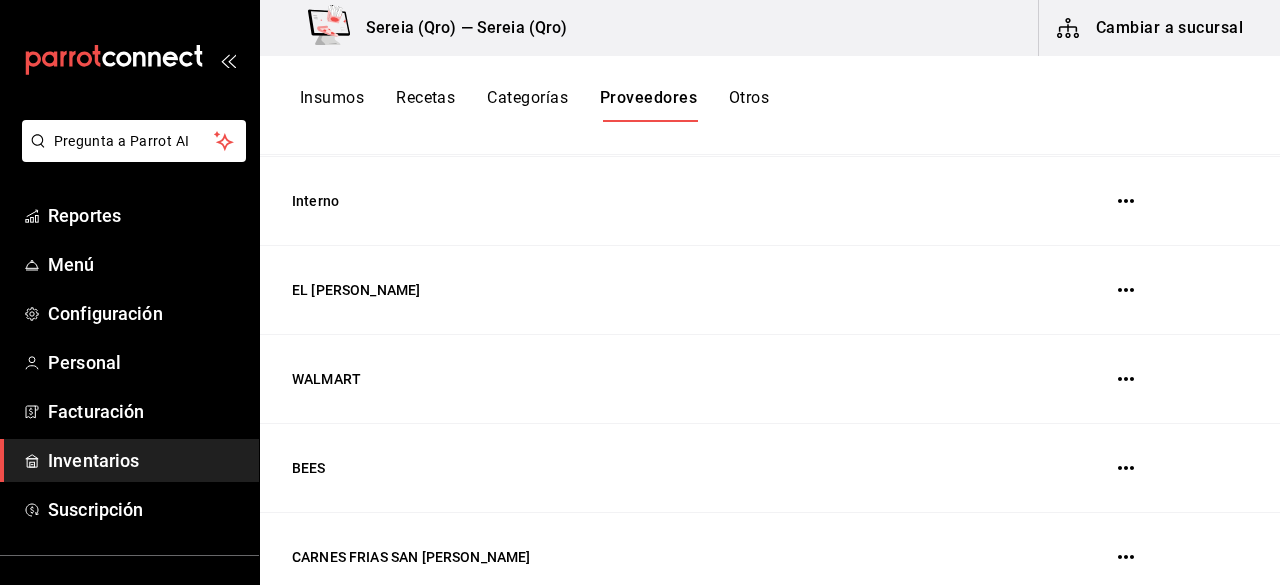 scroll, scrollTop: 682, scrollLeft: 0, axis: vertical 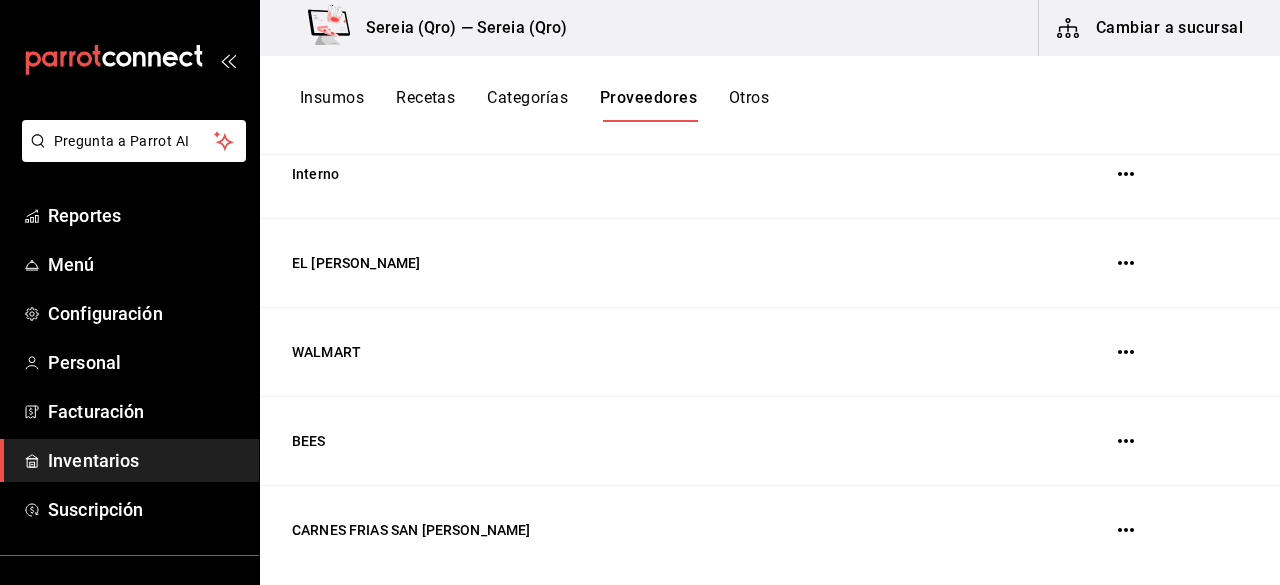 click 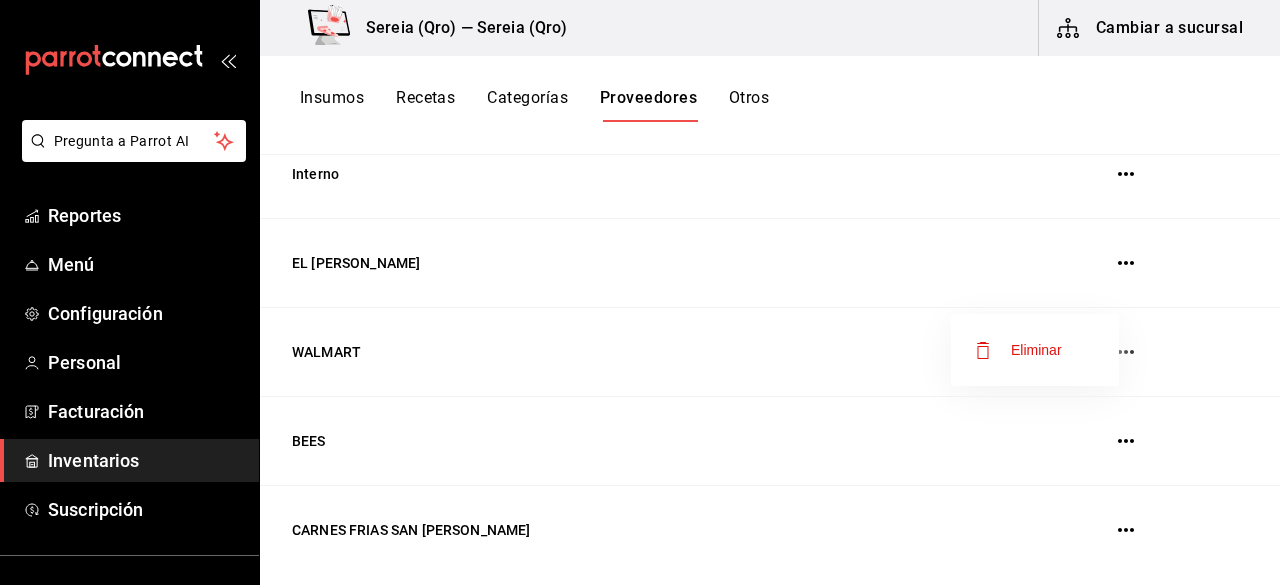 click on "Eliminar" at bounding box center (1035, 350) 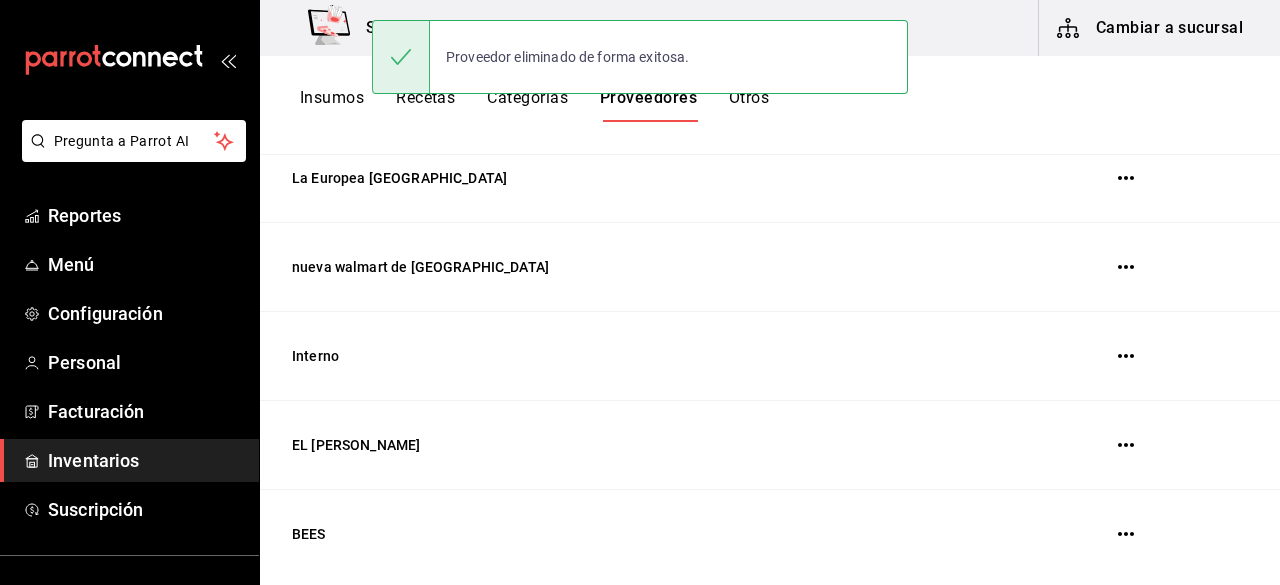 scroll, scrollTop: 593, scrollLeft: 0, axis: vertical 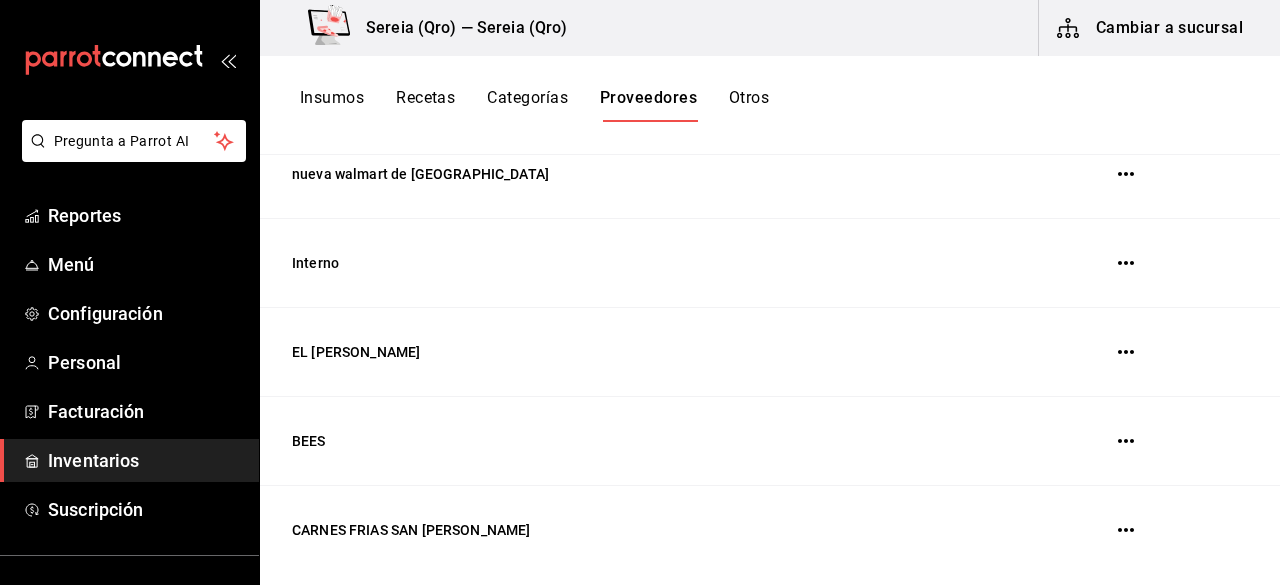 click 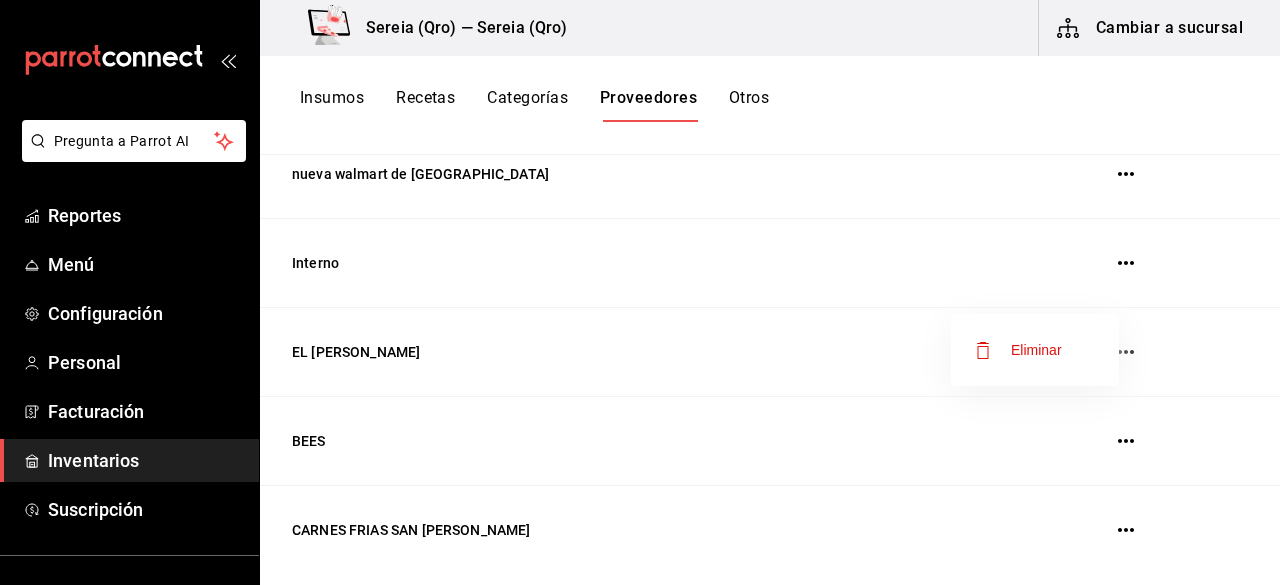 click on "Eliminar" at bounding box center [1036, 350] 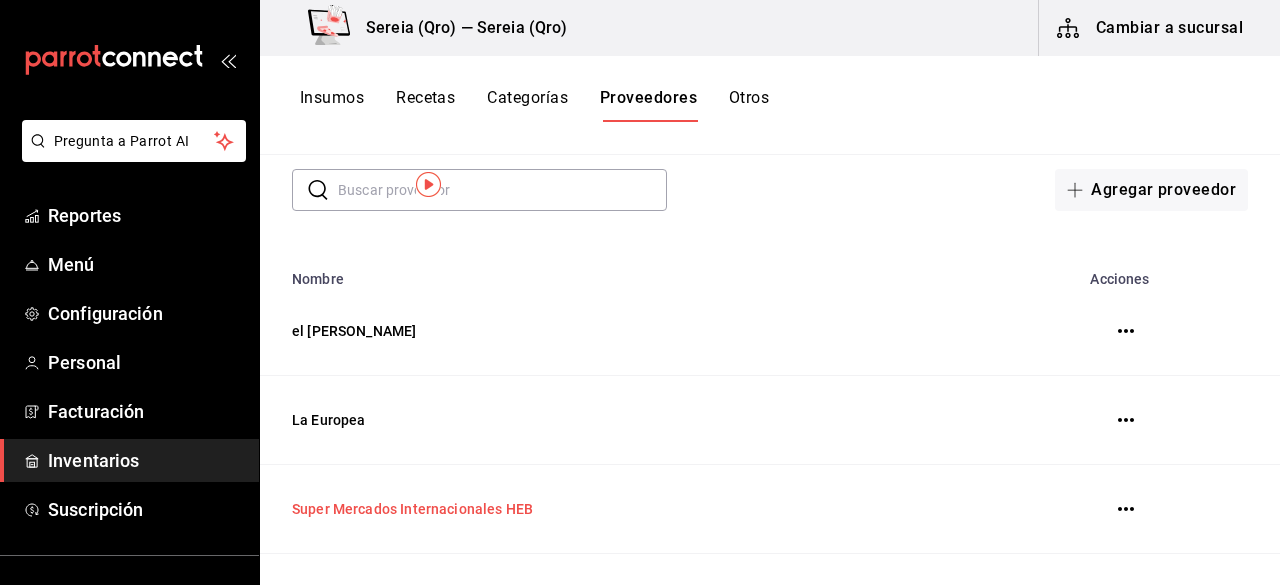 scroll, scrollTop: 0, scrollLeft: 0, axis: both 